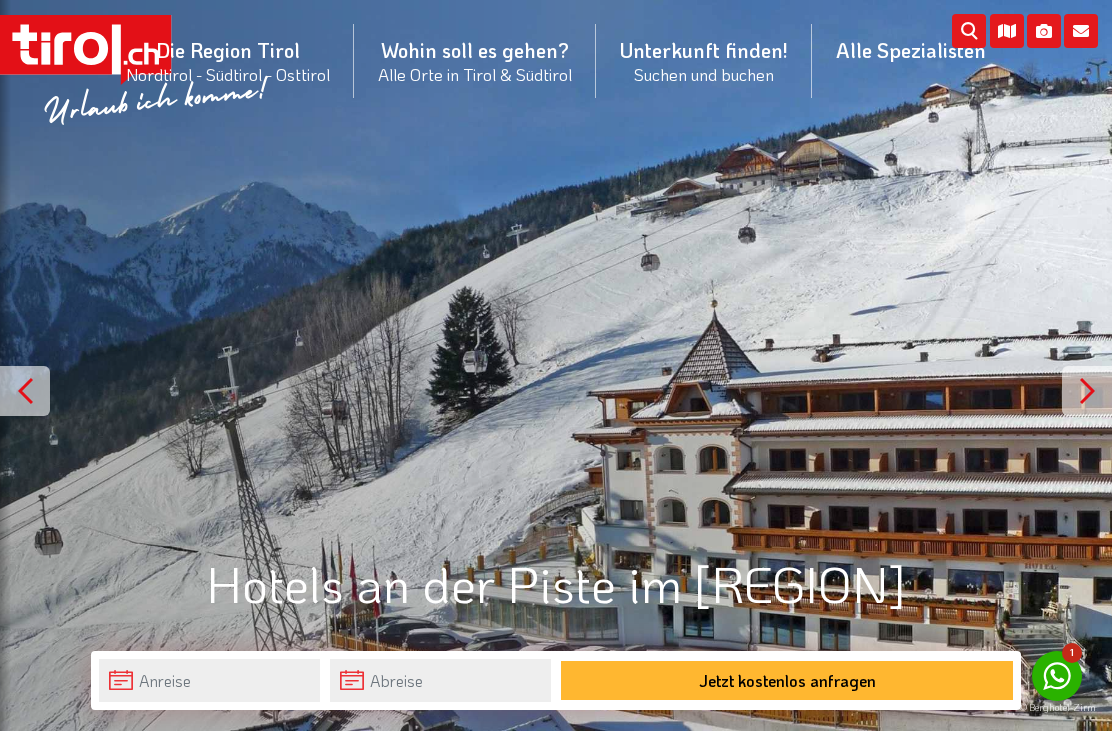 scroll, scrollTop: 0, scrollLeft: 0, axis: both 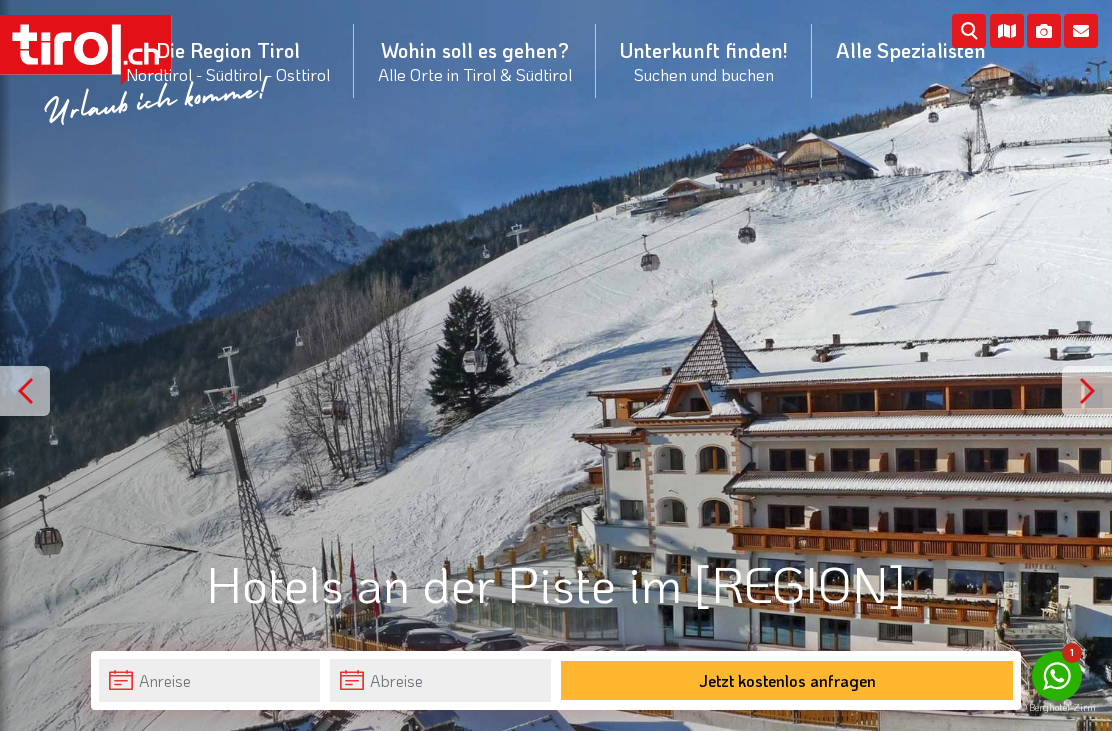 click on "© Berghotel-Zirm" at bounding box center [556, 365] 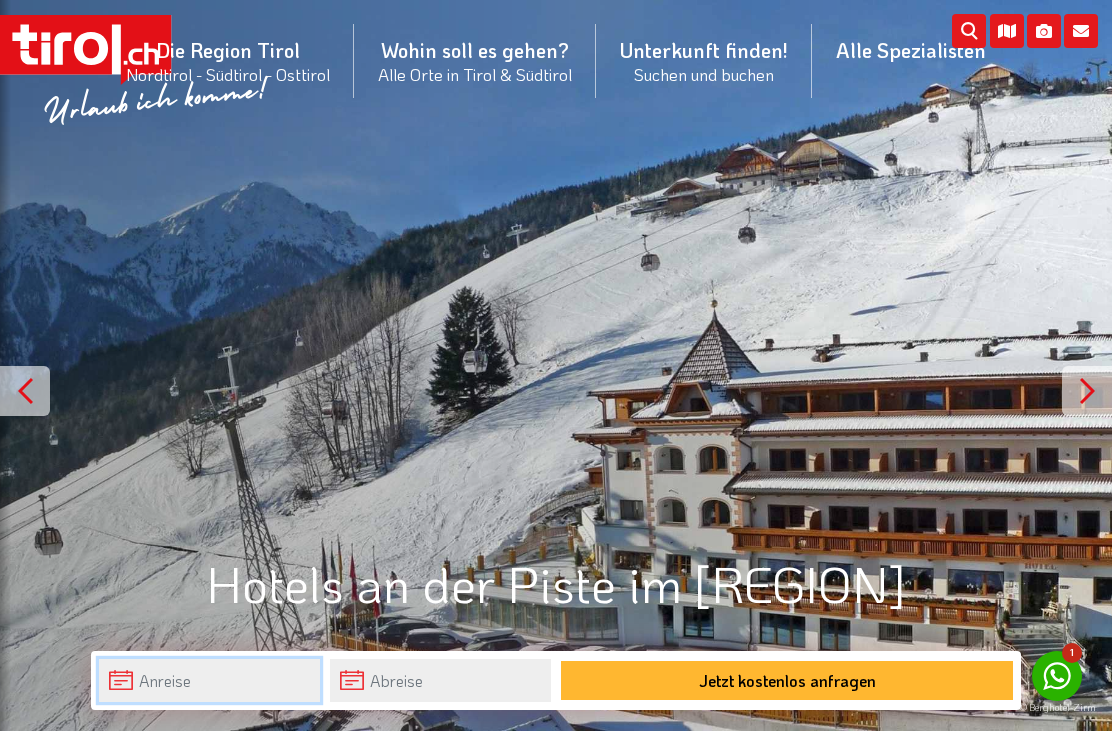 click at bounding box center [209, 680] 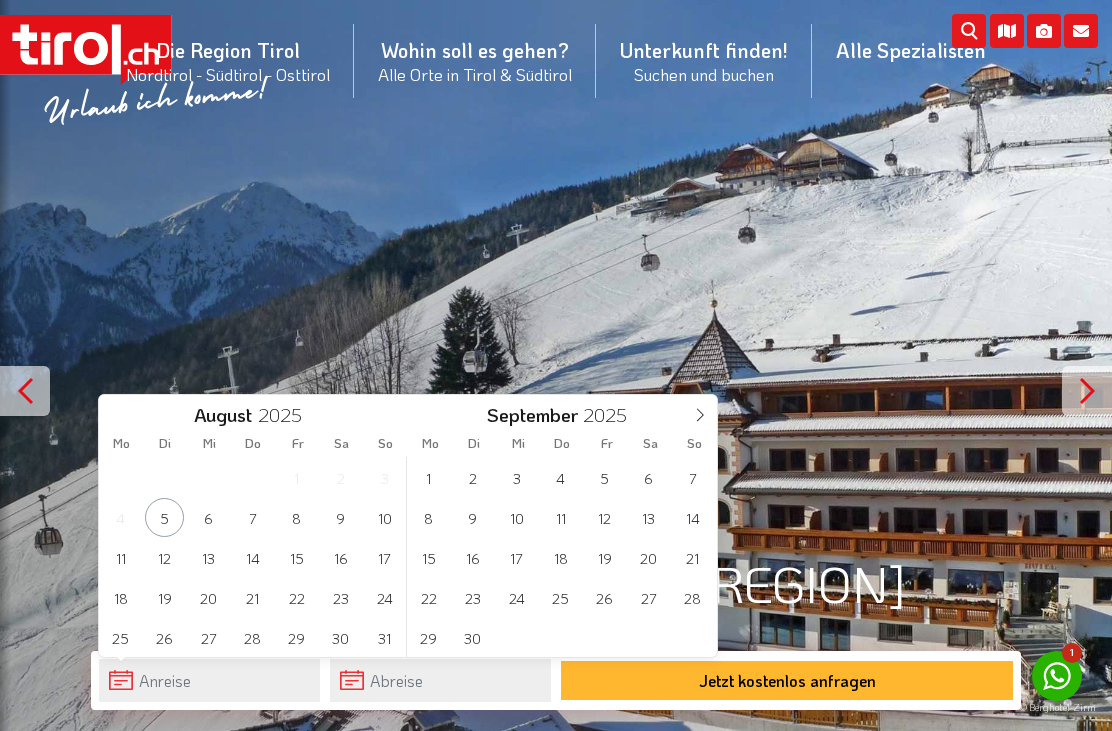 click 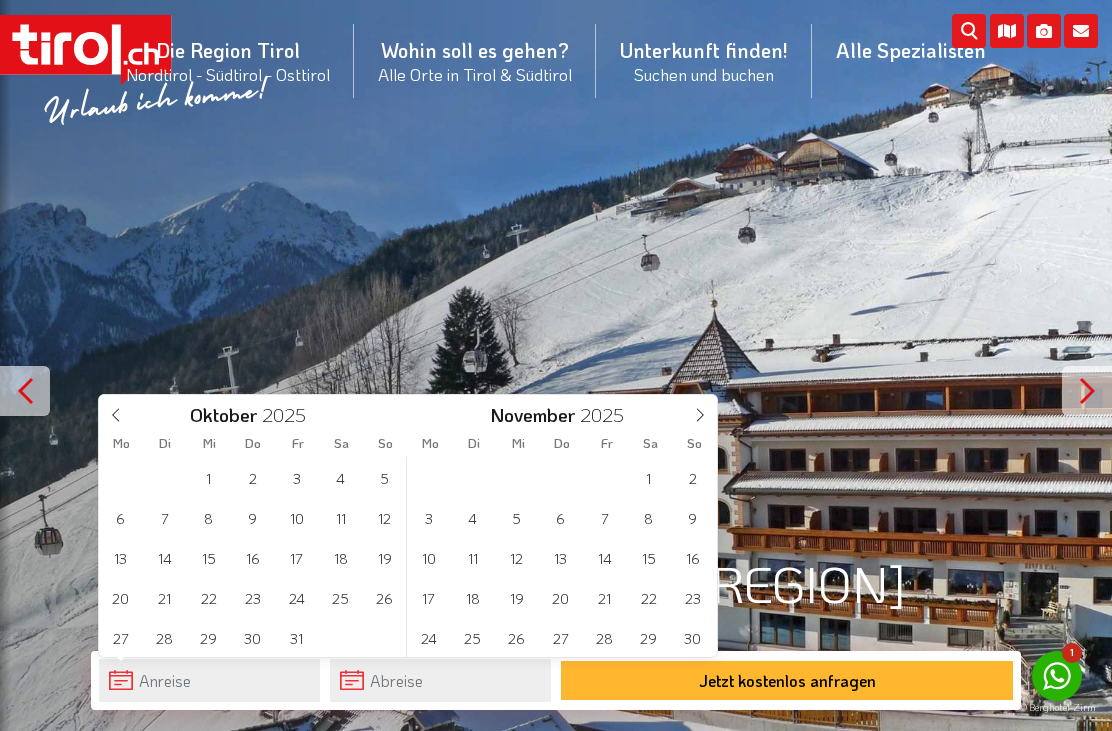 click at bounding box center (700, 412) 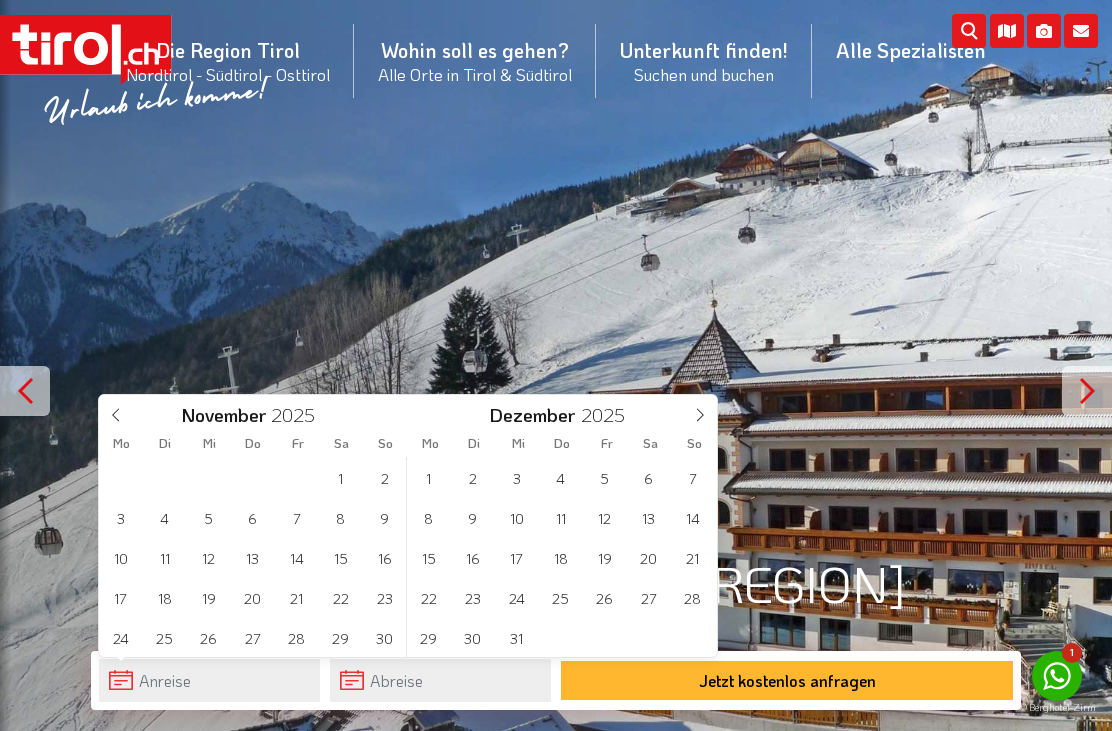 click at bounding box center [700, 412] 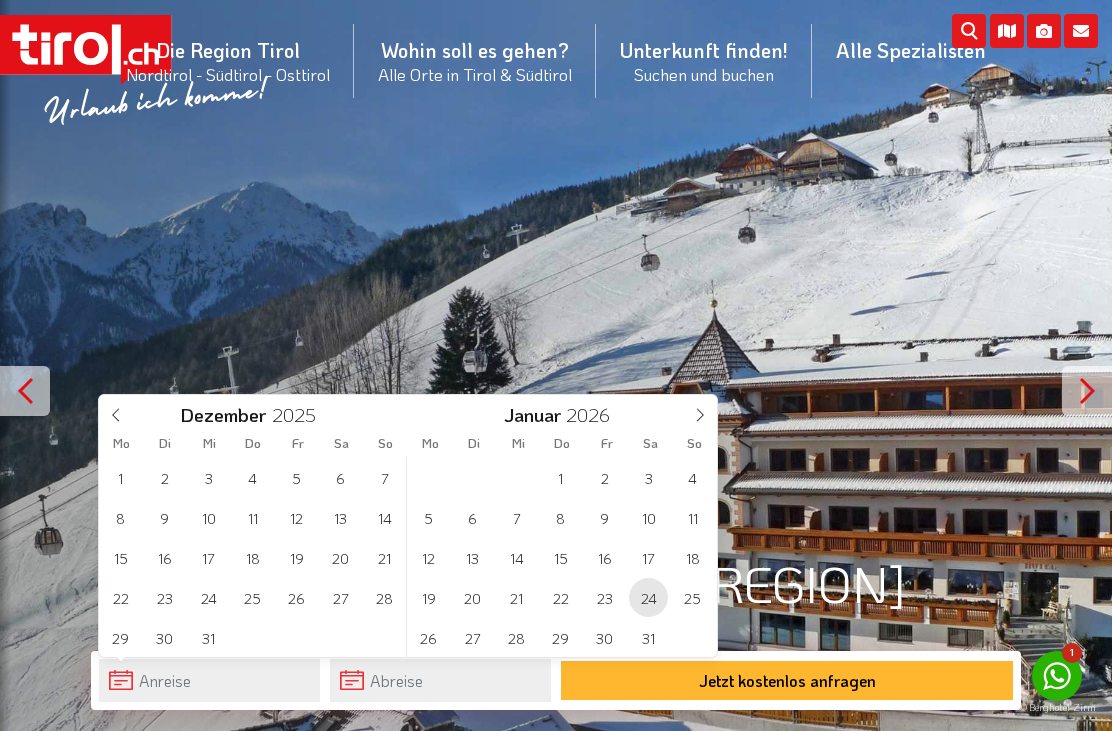 click on "24" at bounding box center (648, 597) 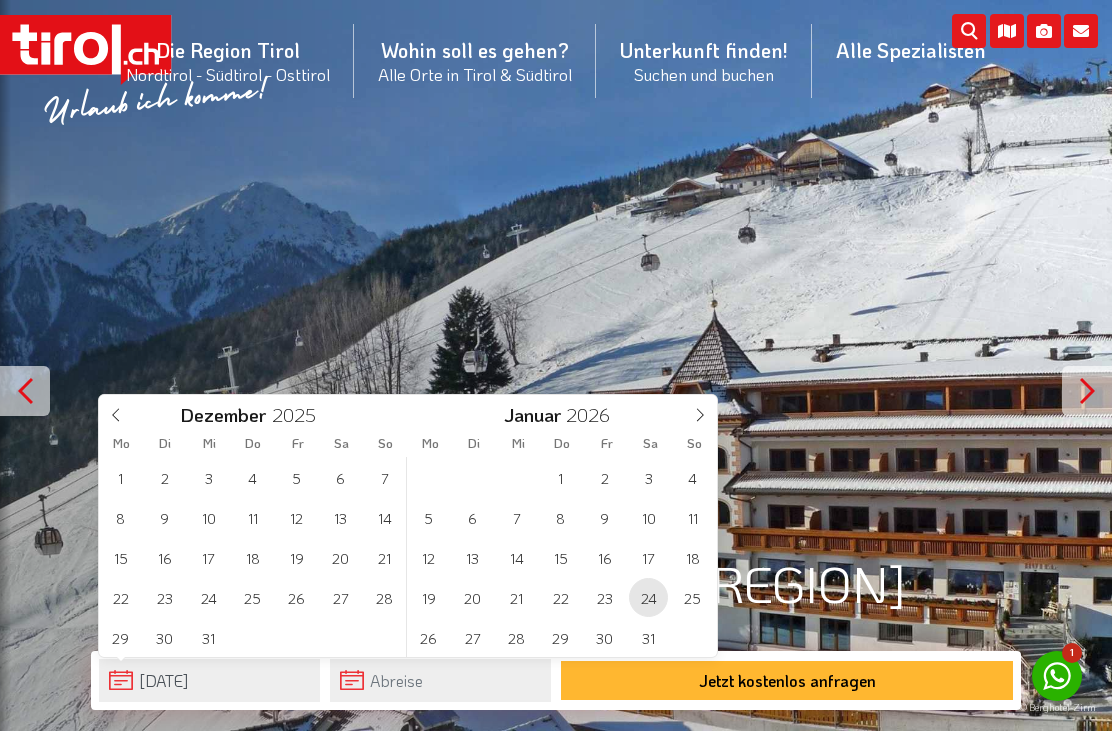 type on "2026" 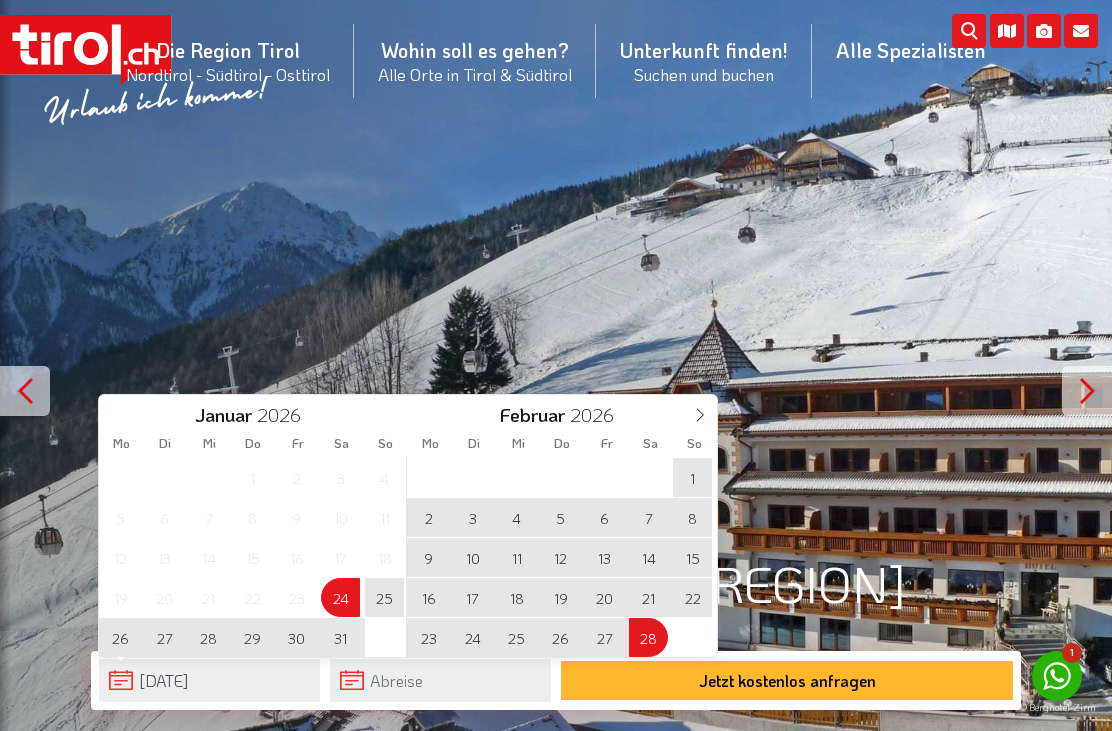 click on "28" at bounding box center (648, 637) 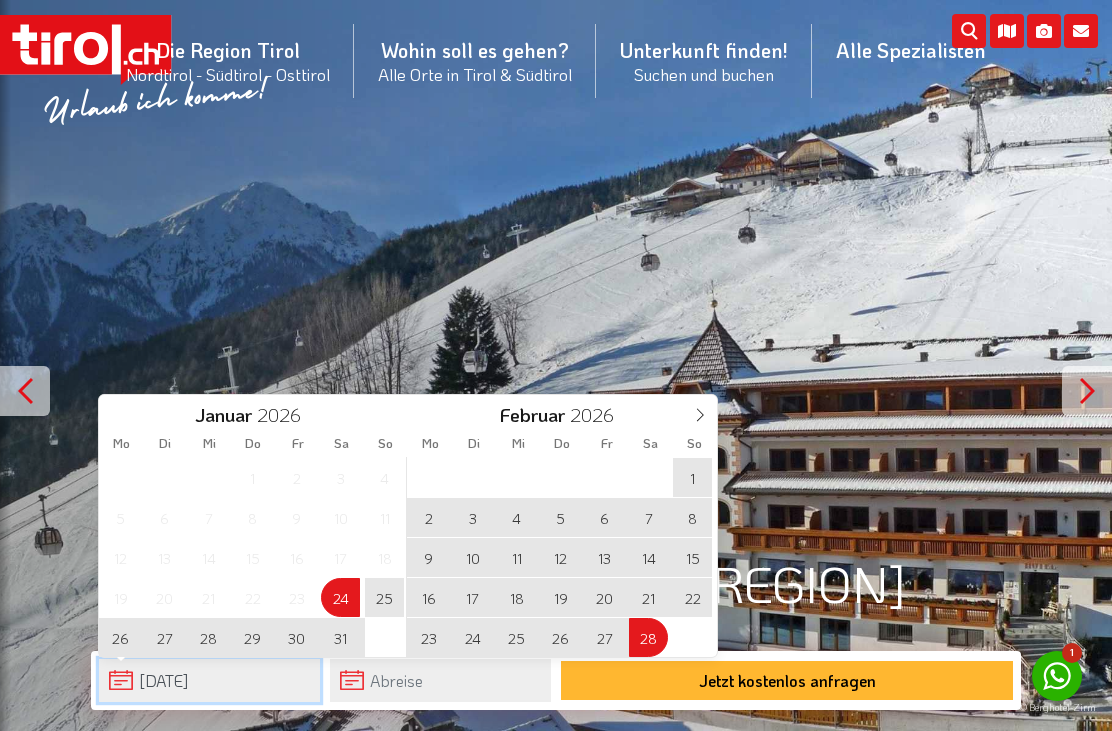 type on "[DATE]" 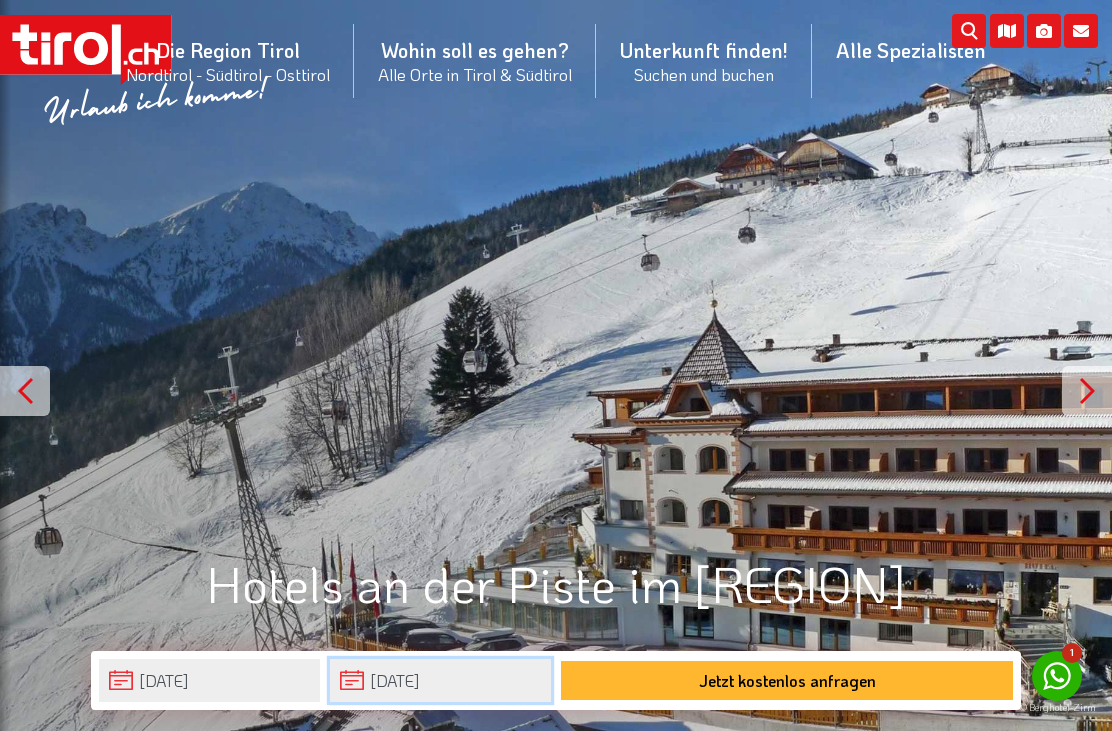 click on "[DATE]" at bounding box center (440, 680) 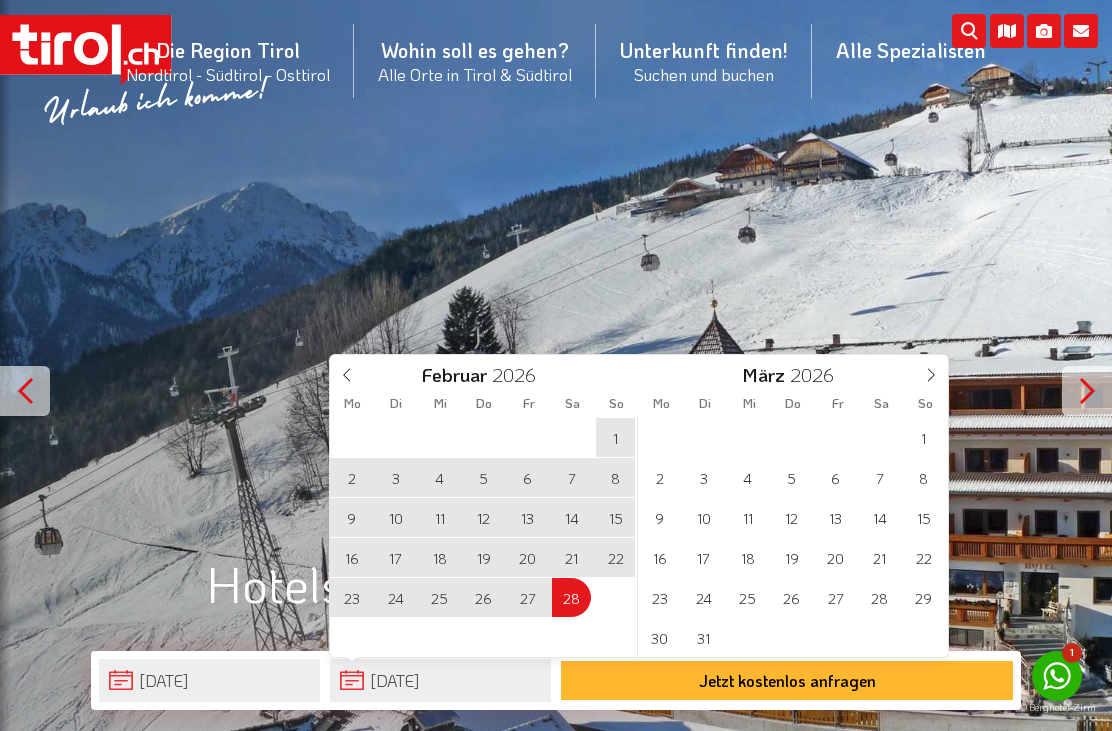 click at bounding box center (347, 372) 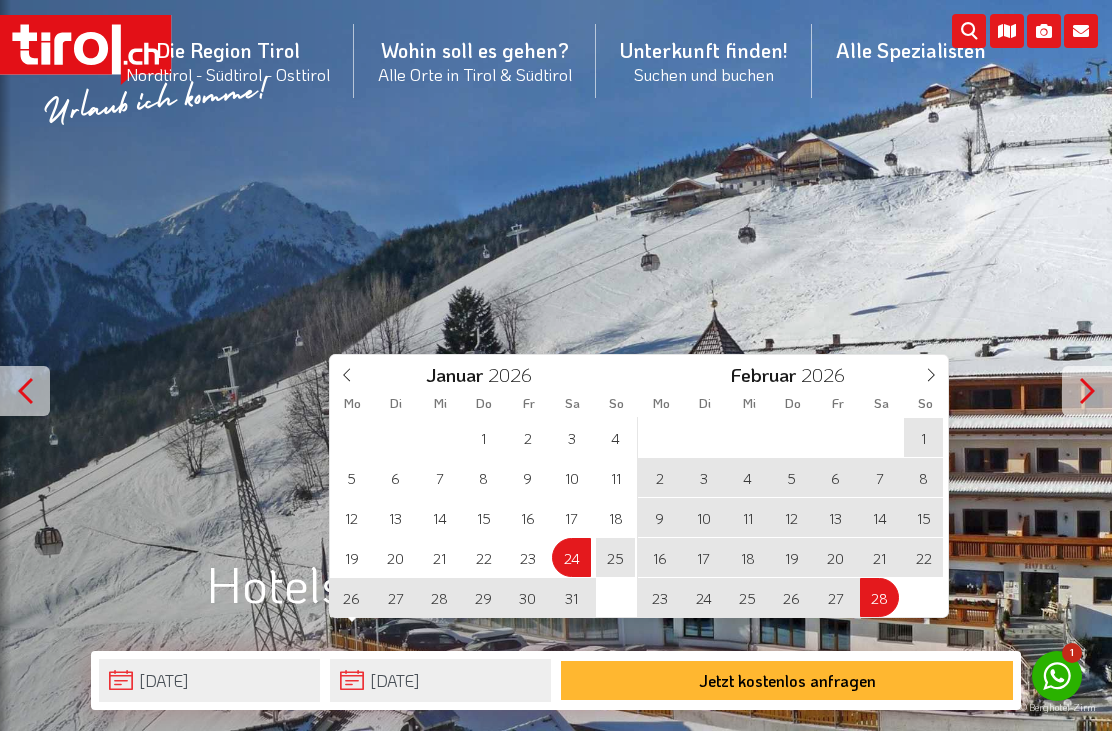 click on "31" at bounding box center [571, 597] 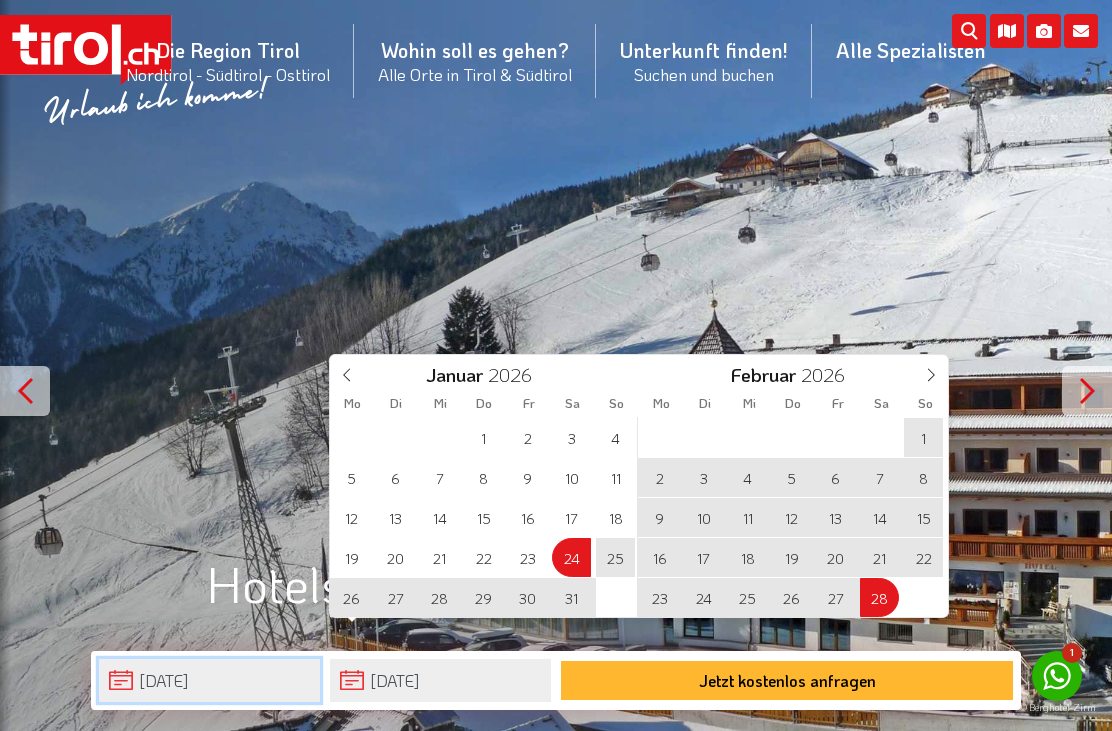type on "[DATE]" 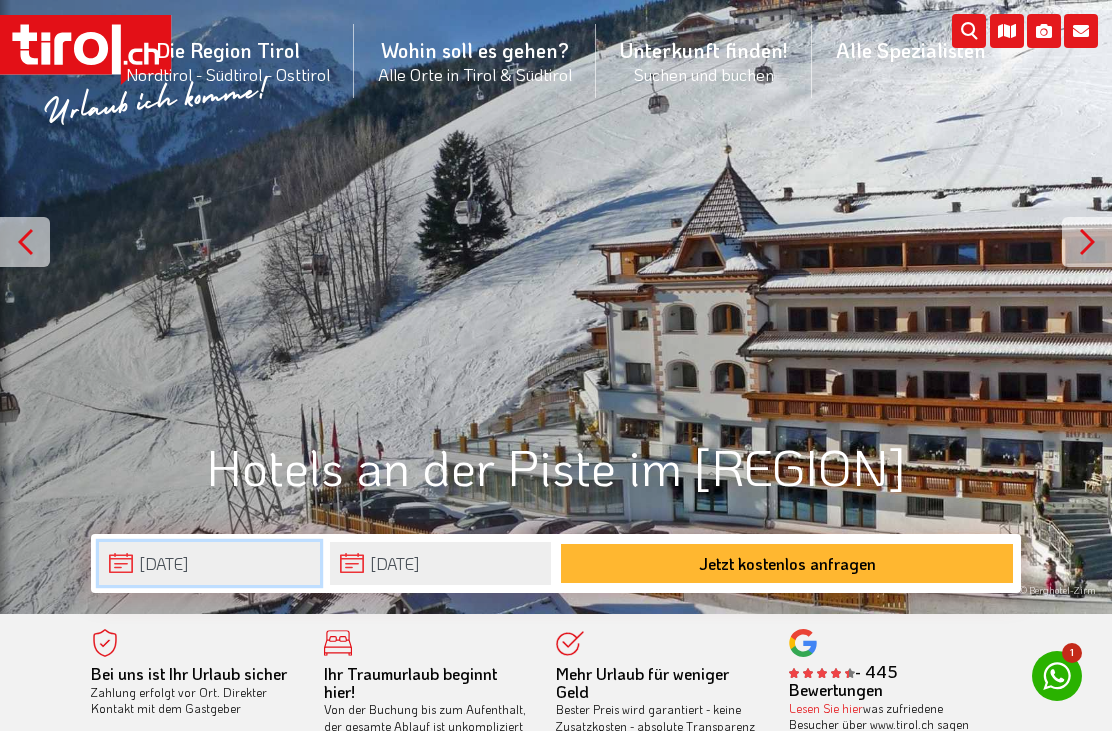 scroll, scrollTop: 200, scrollLeft: 0, axis: vertical 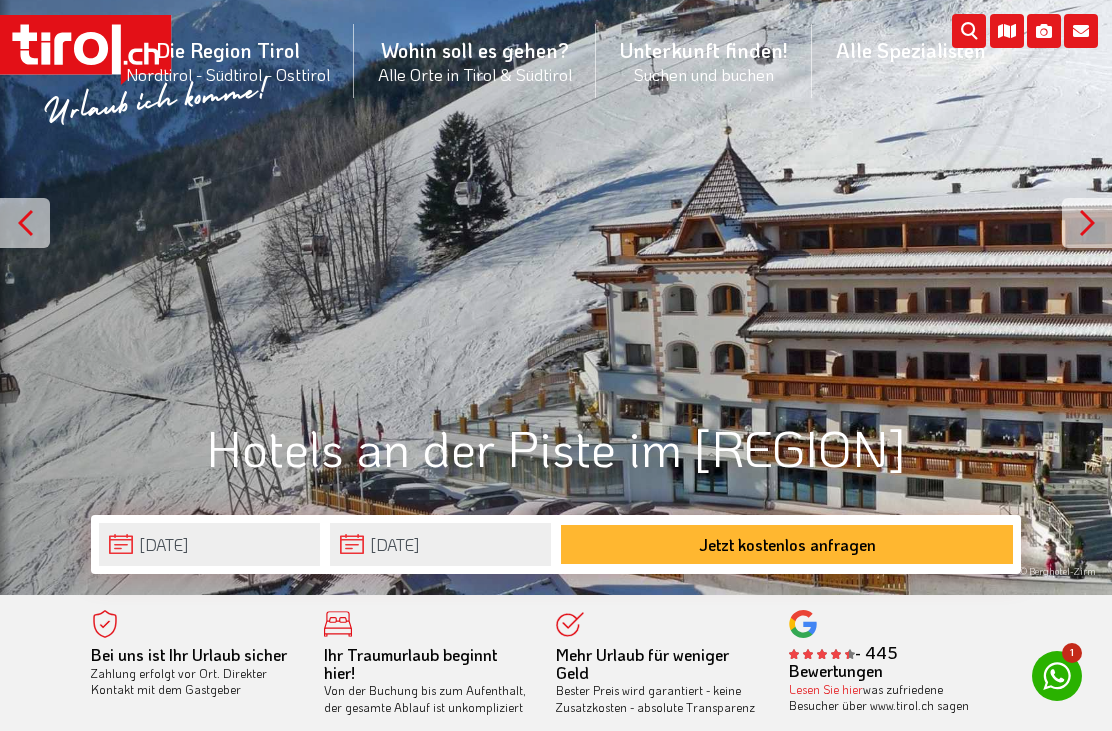 click on "Jetzt kostenlos anfragen" at bounding box center [787, 544] 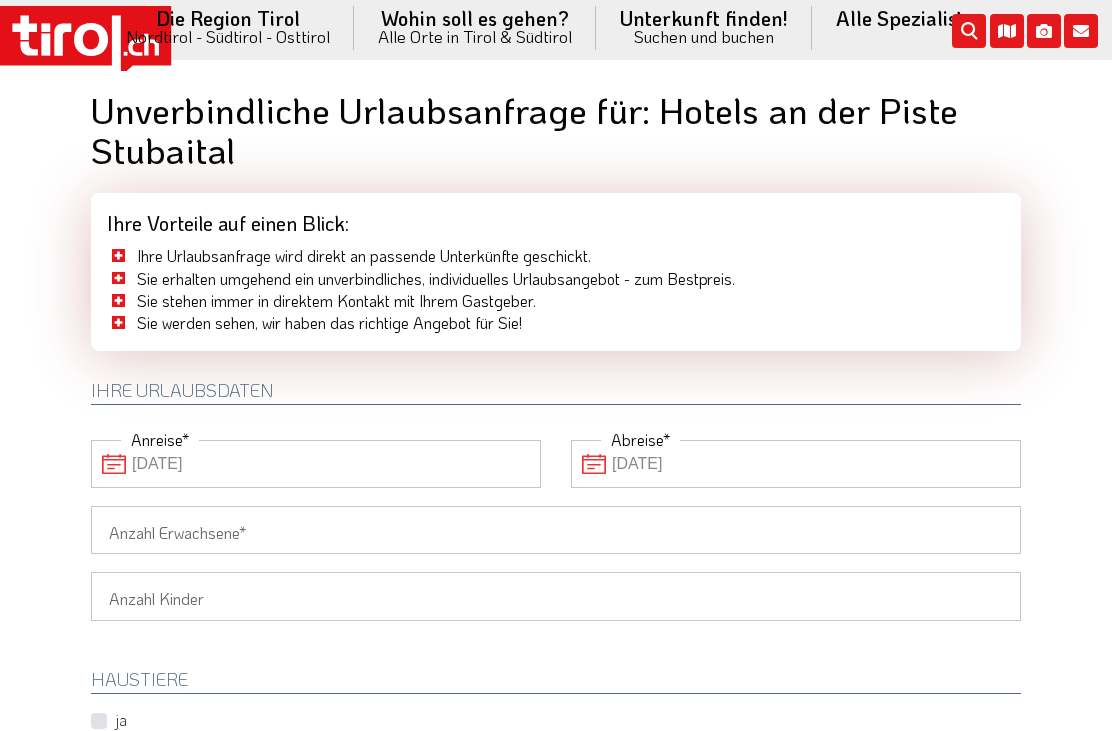 scroll, scrollTop: 0, scrollLeft: 0, axis: both 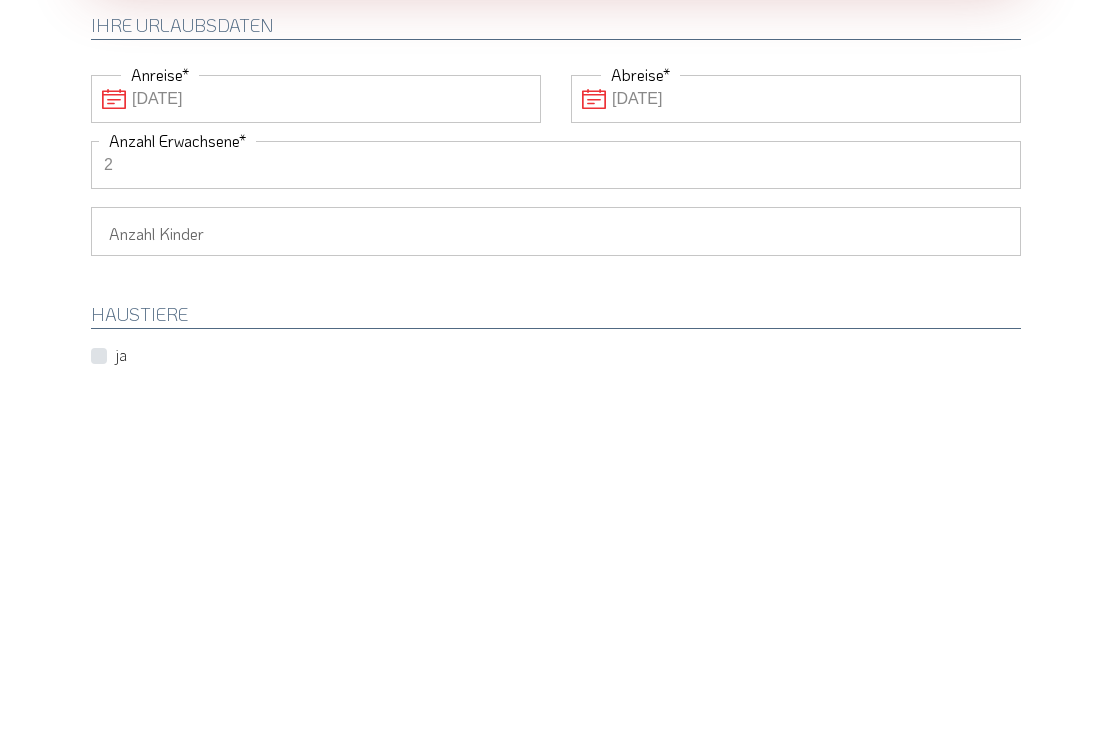 type on "2" 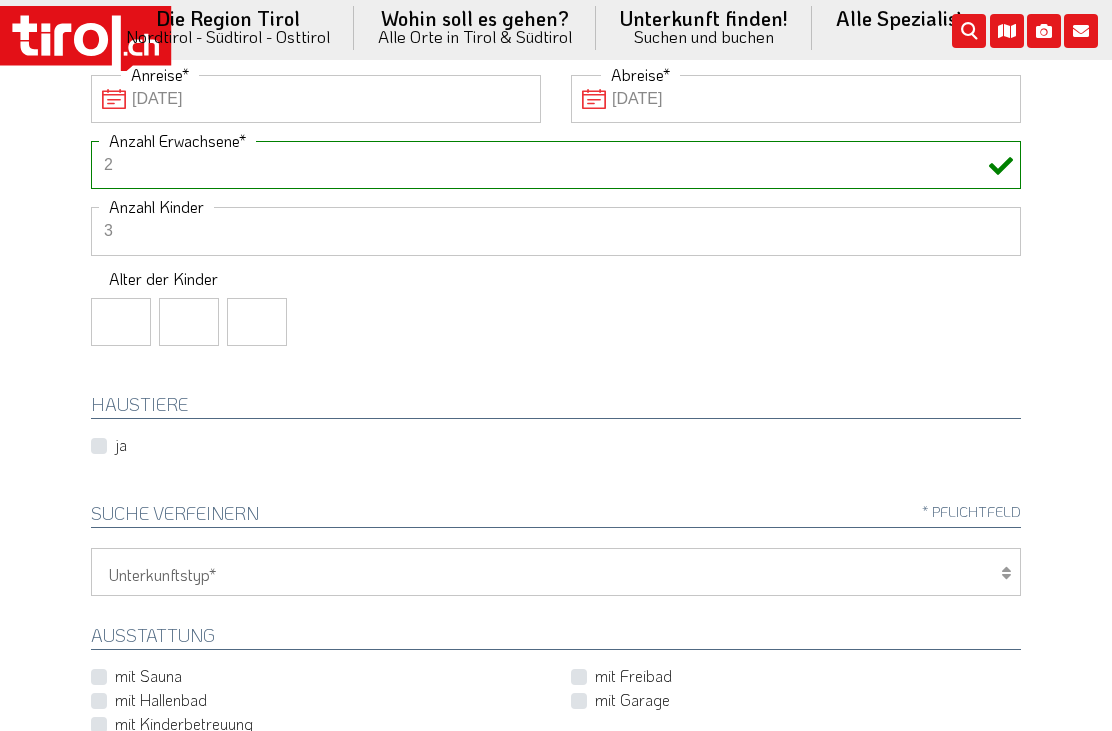 click at bounding box center (121, 322) 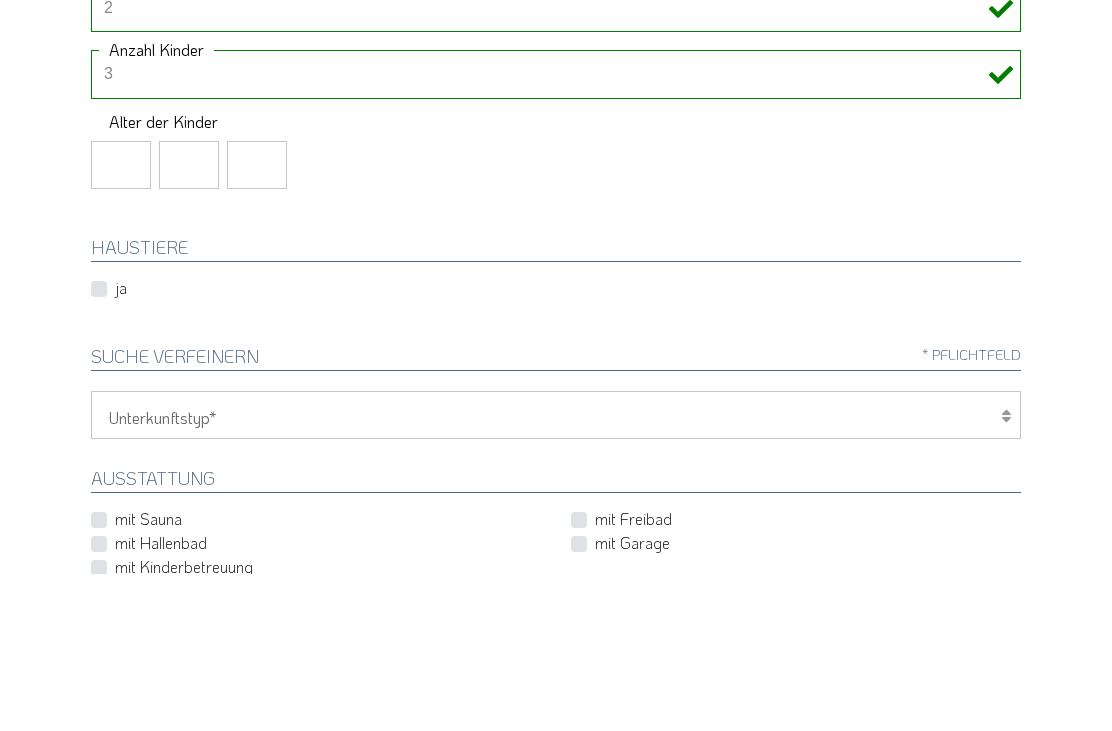 click on "1
2
3
4
5
6" at bounding box center [556, 231] 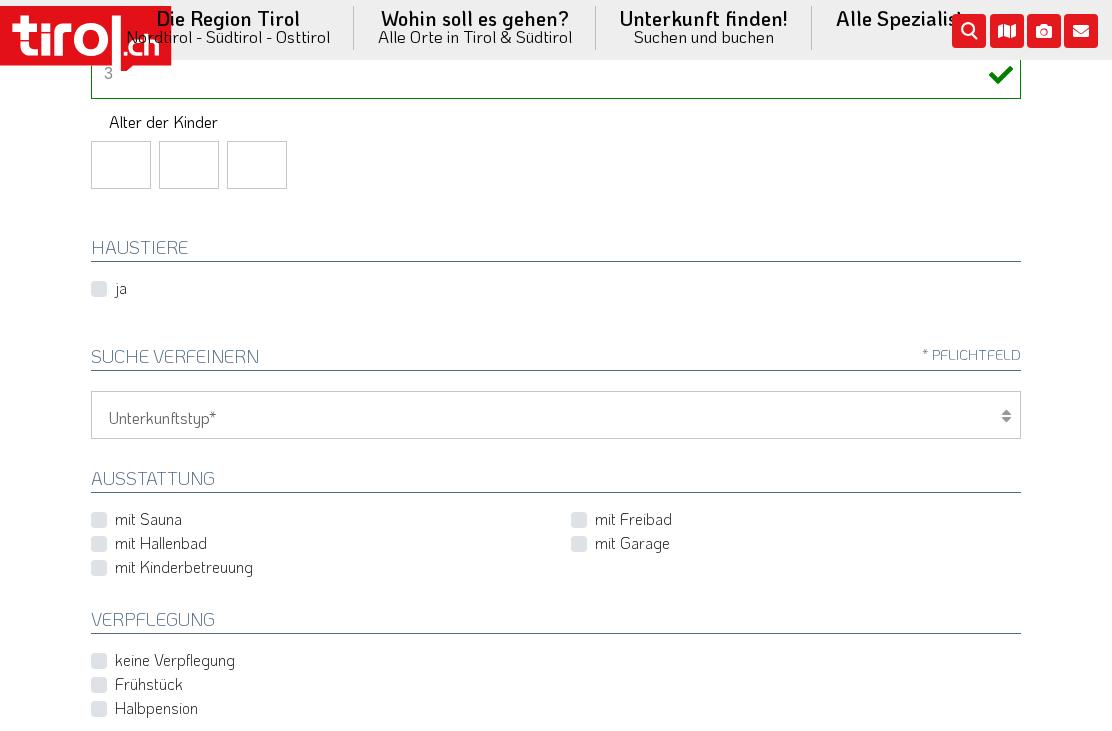 select on "2" 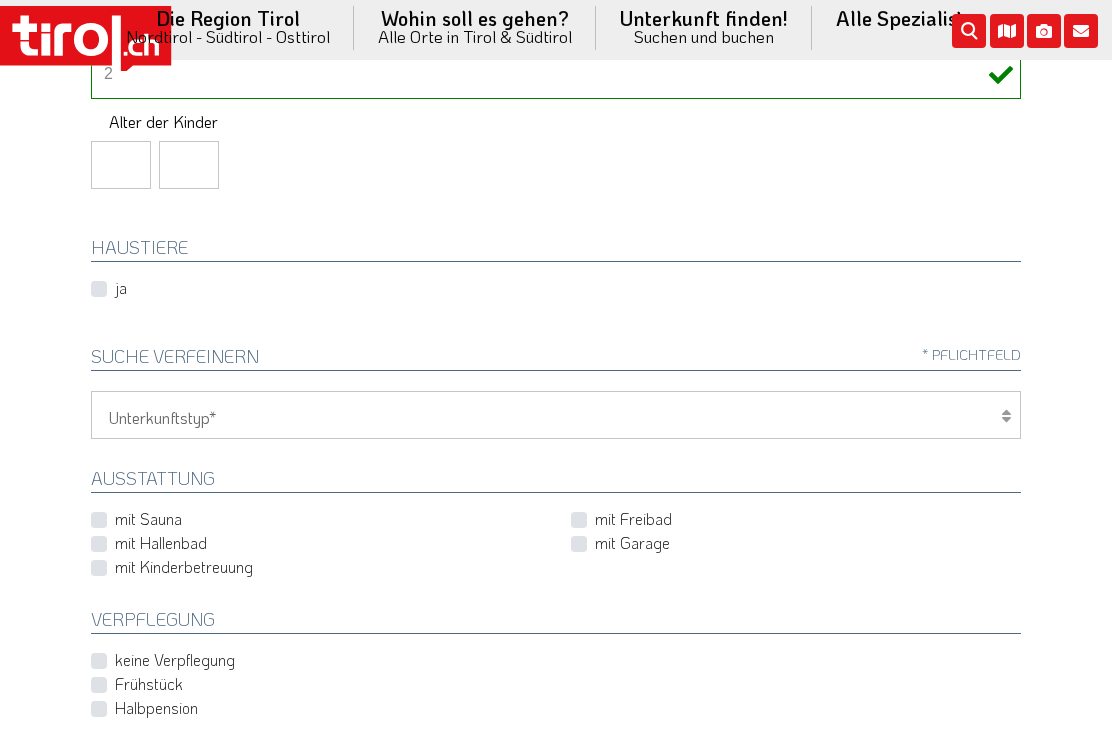 click at bounding box center [121, 165] 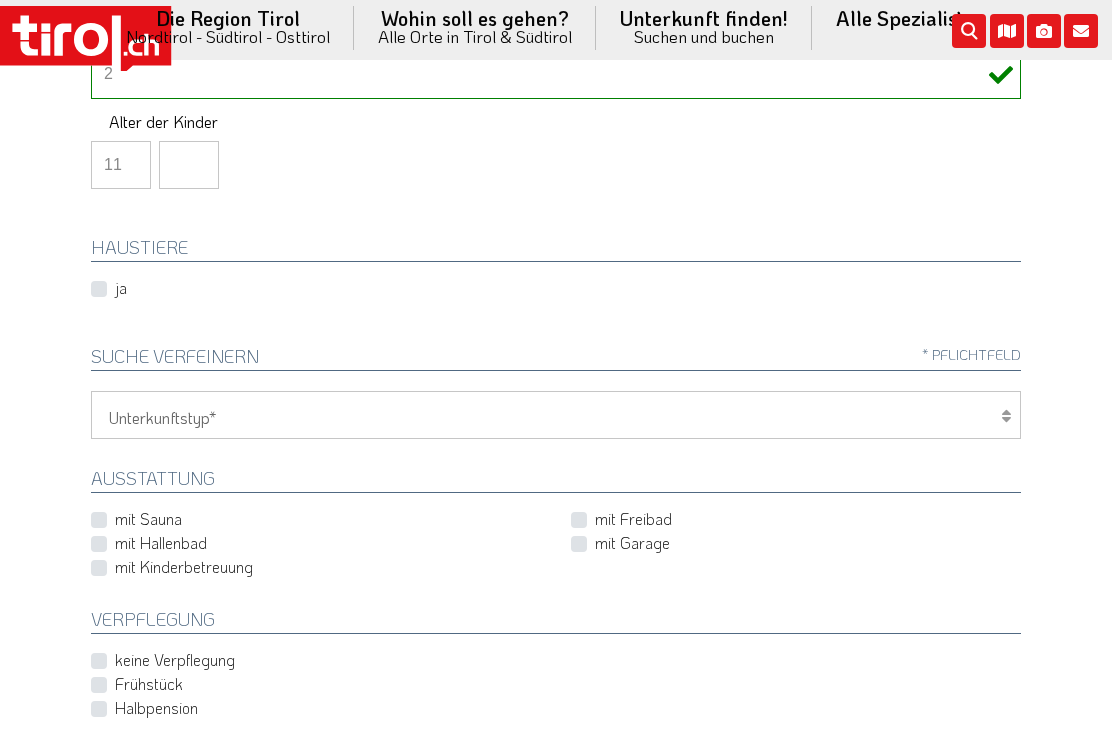 type on "11" 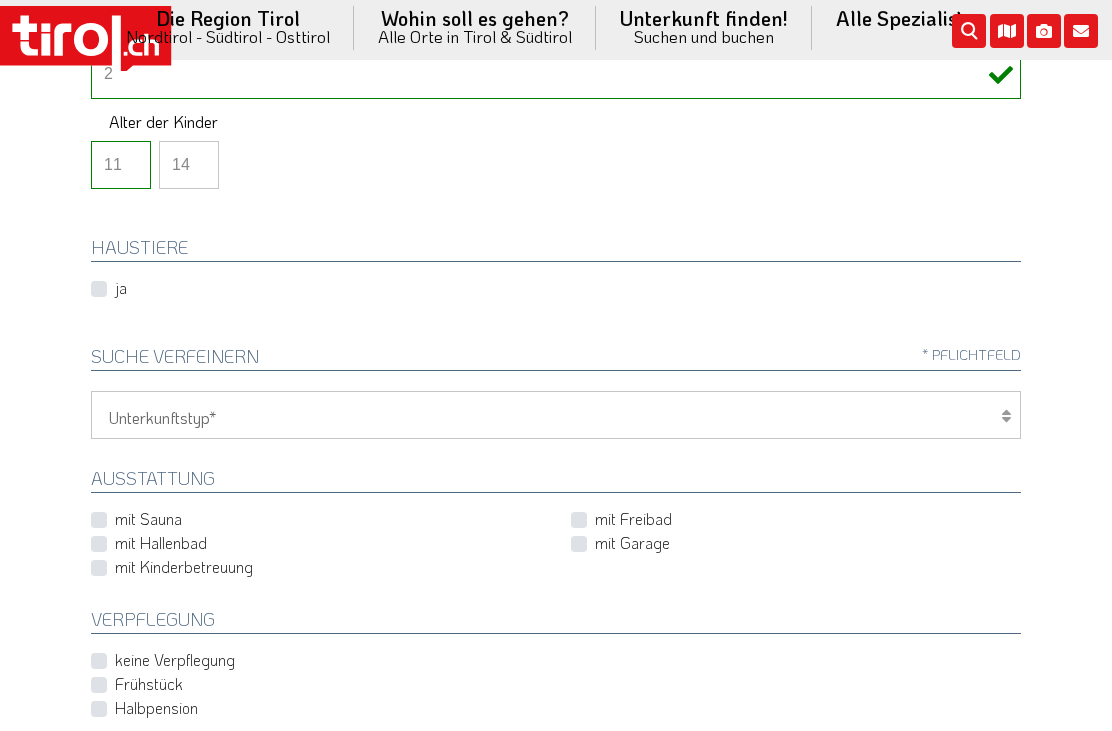 type on "14" 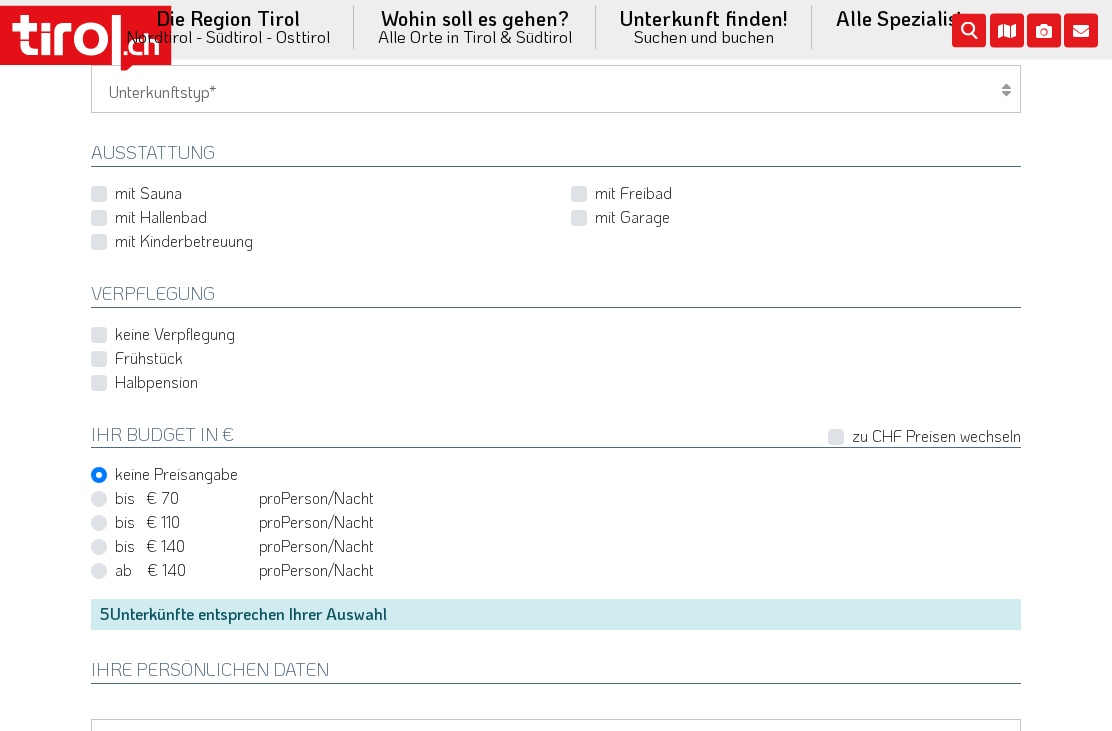 scroll, scrollTop: 868, scrollLeft: 0, axis: vertical 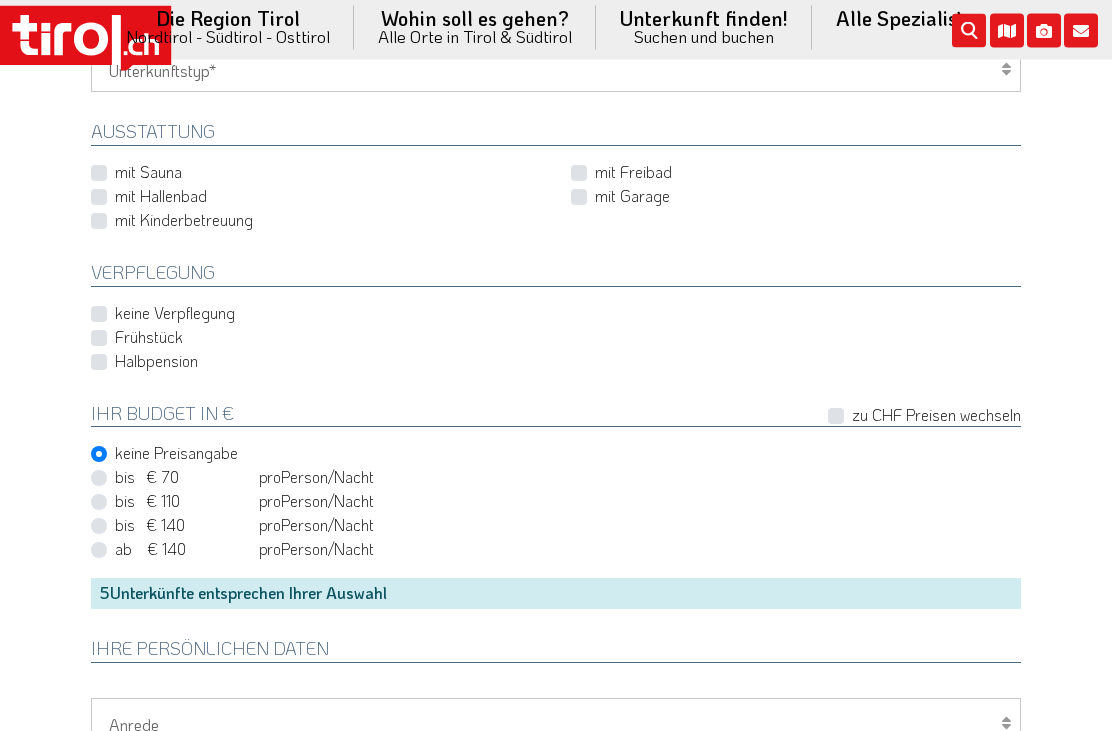 click on "keine Verpflegung" at bounding box center [175, 314] 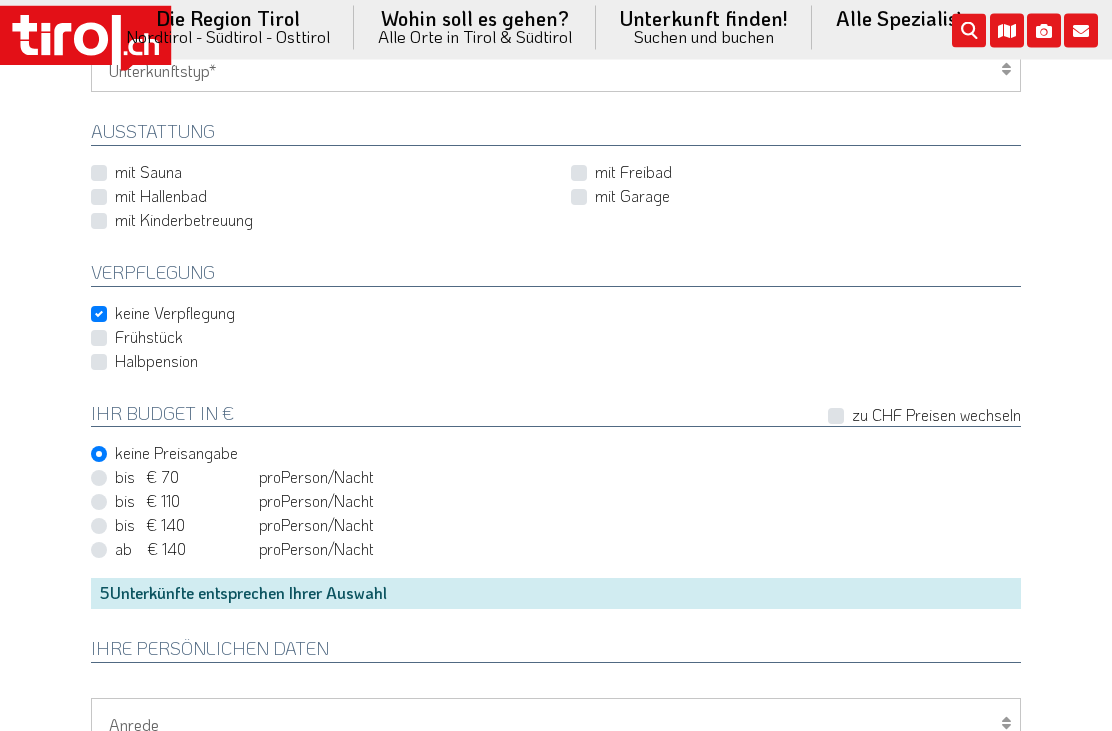 scroll, scrollTop: 869, scrollLeft: 0, axis: vertical 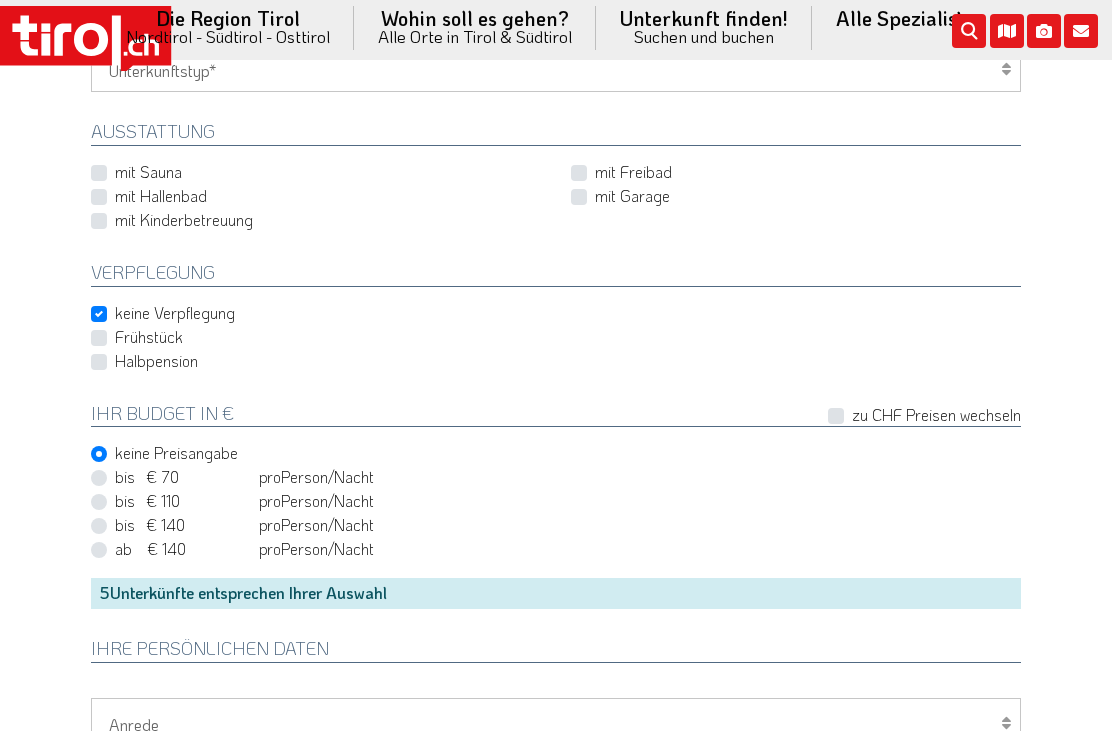 click on "Frühstück" at bounding box center [149, 337] 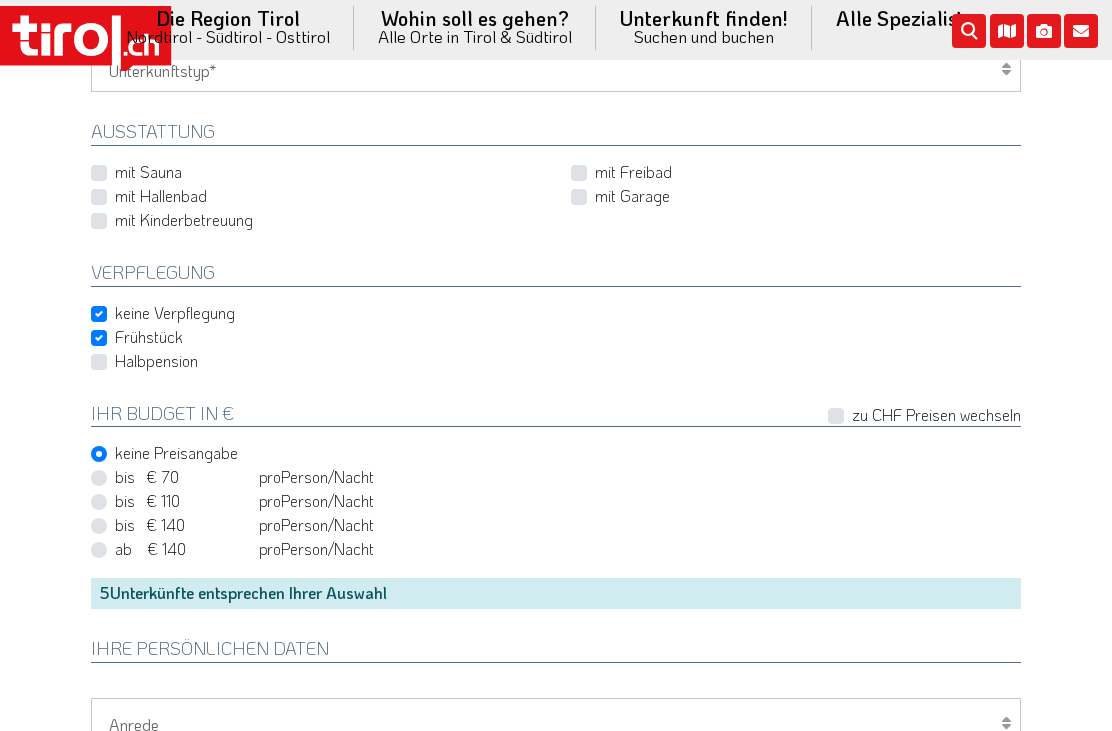 click on "Halbpension" at bounding box center [156, 361] 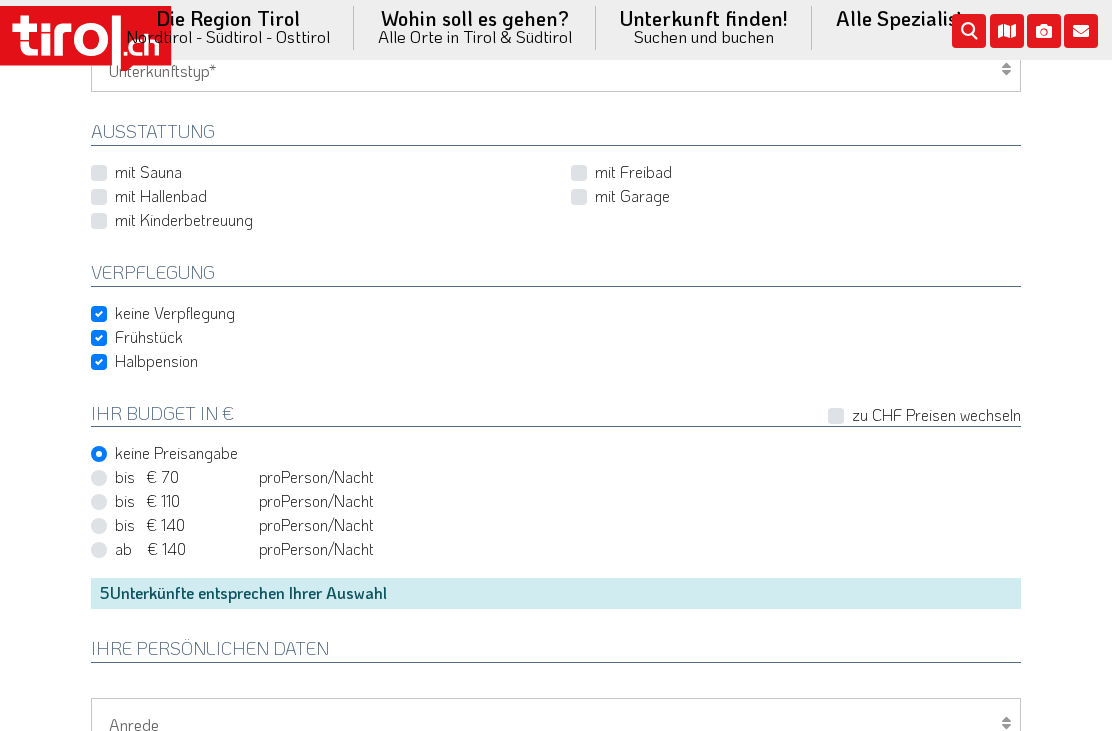click on "Verpflegung
keine Verpflegung
Frühstück" at bounding box center (556, 318) 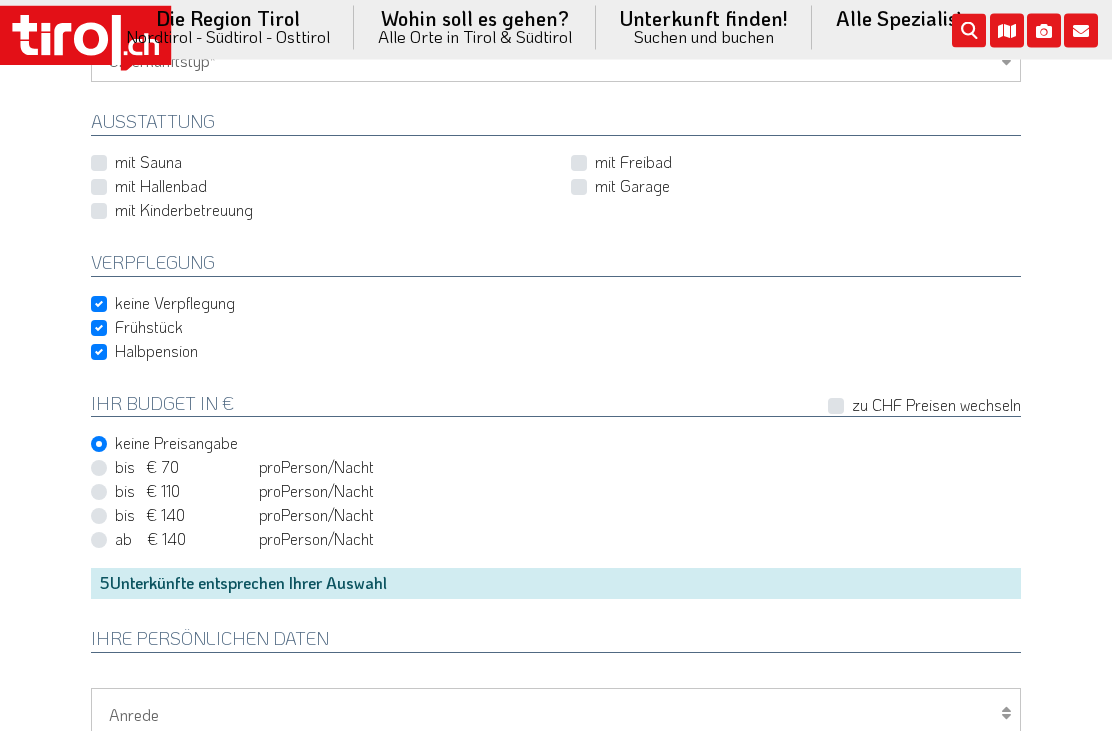 scroll, scrollTop: 880, scrollLeft: 0, axis: vertical 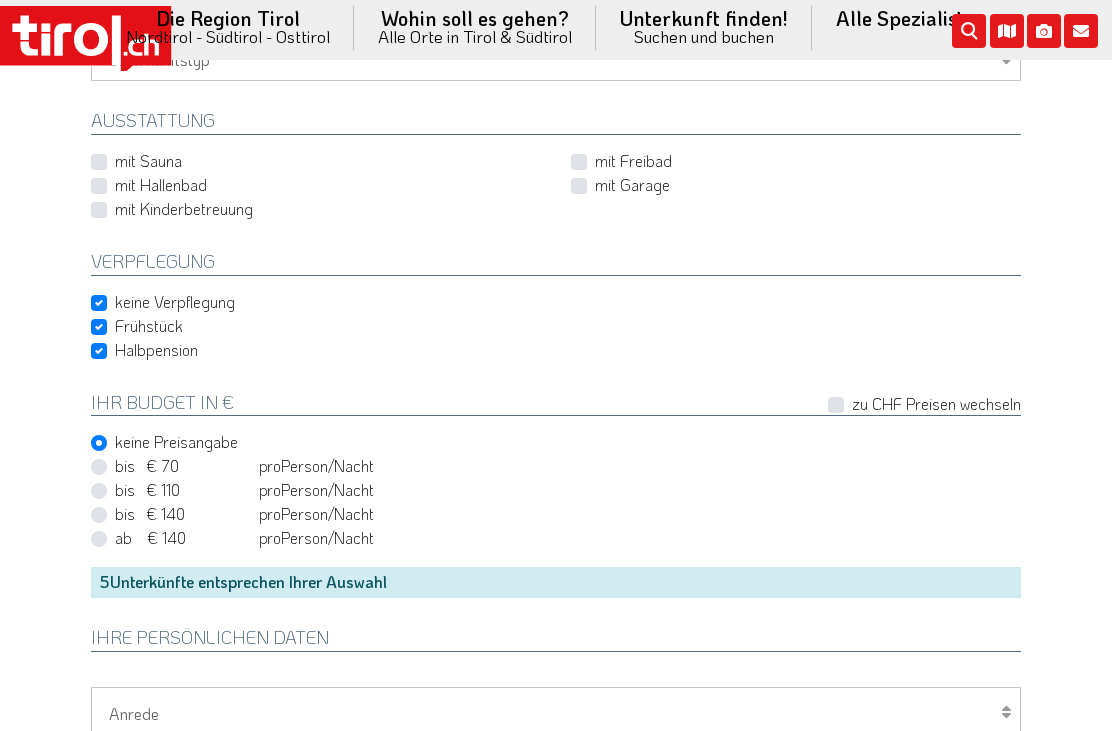 click on "keine Verpflegung" at bounding box center (175, 302) 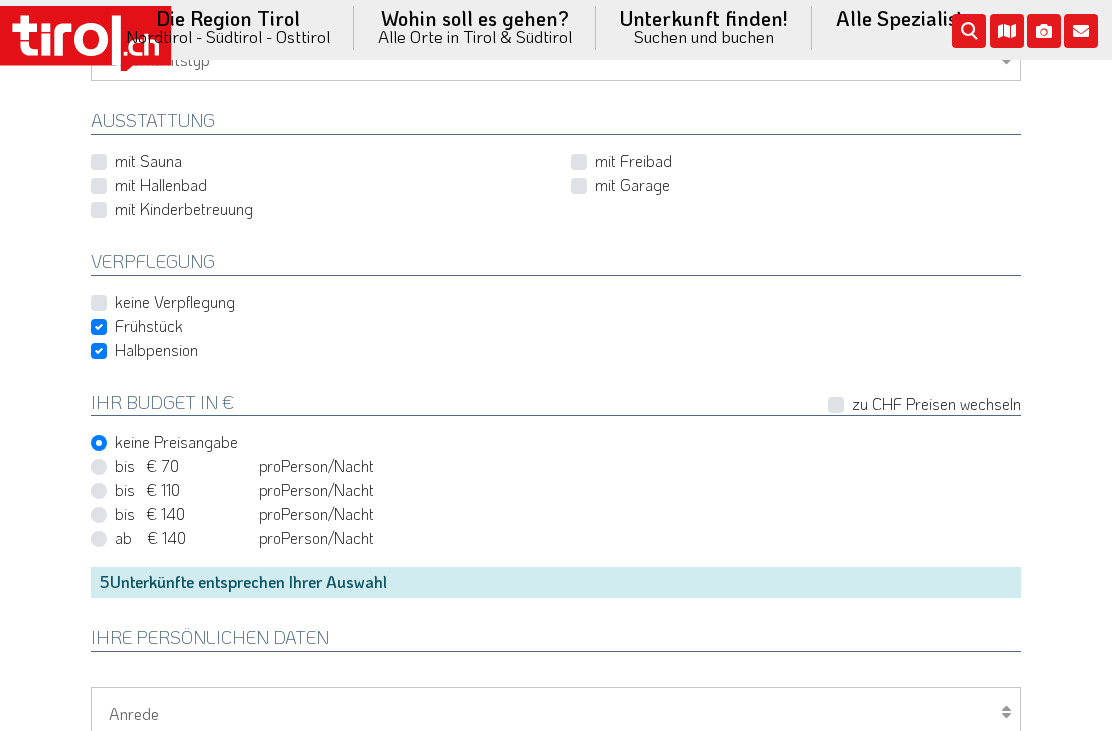 click on "keine Verpflegung" at bounding box center (175, 302) 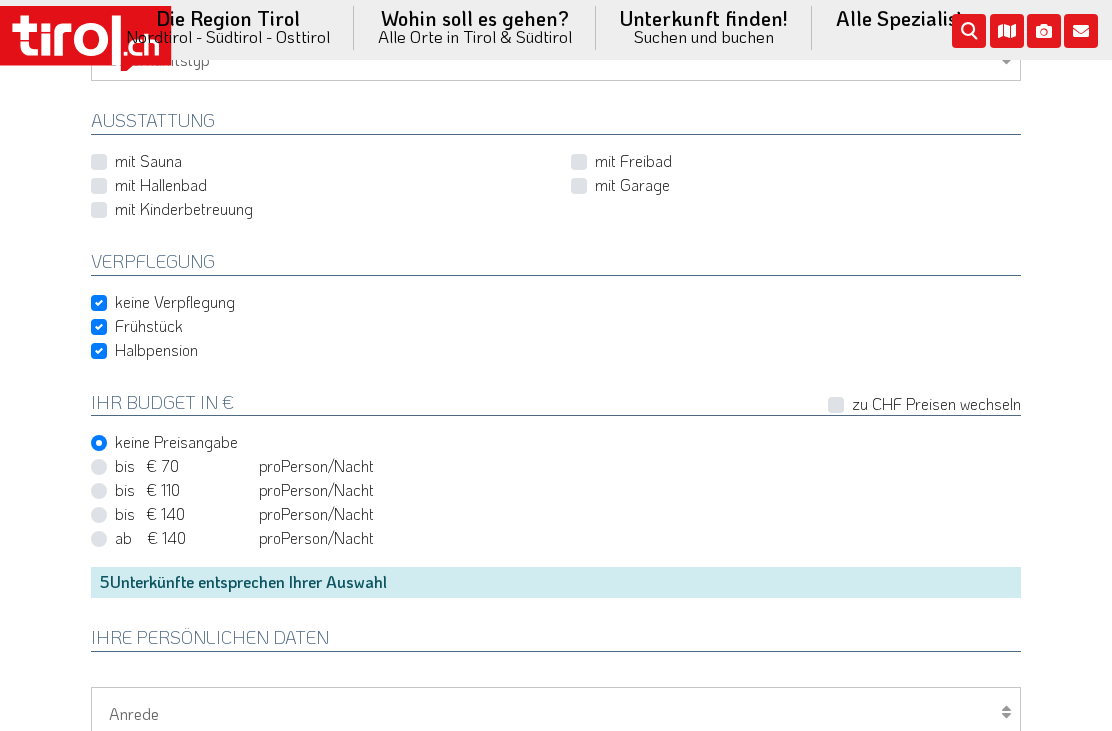click on "Frühstück" at bounding box center [149, 326] 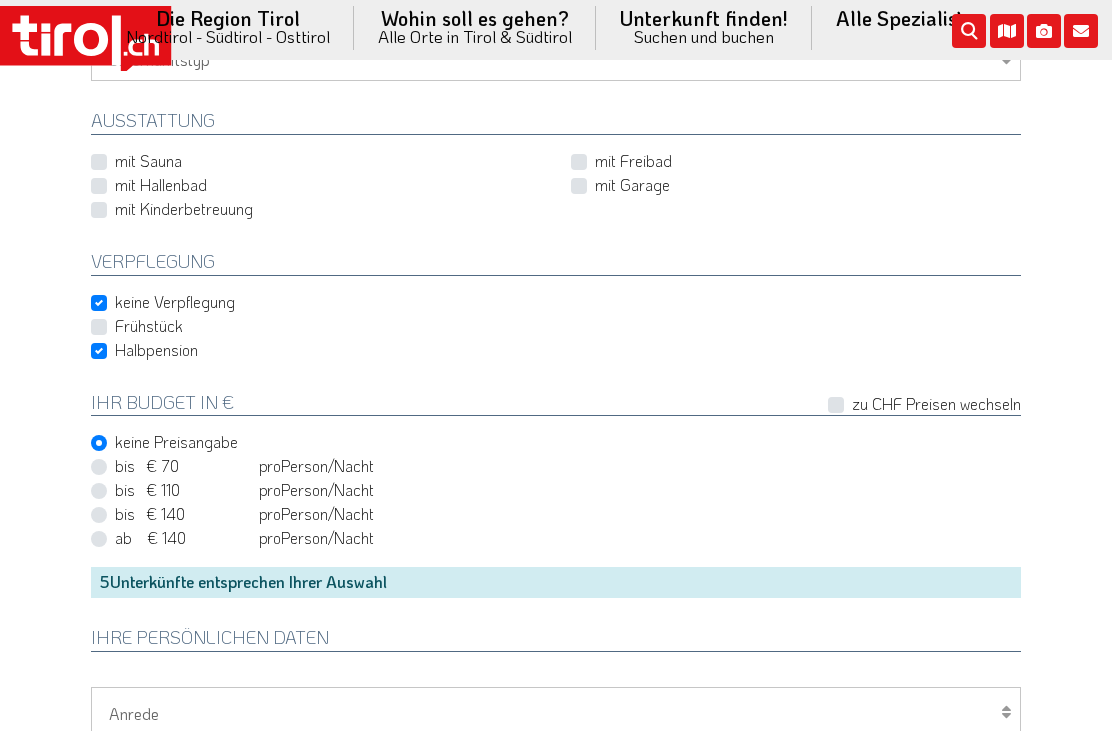 click on "keine Verpflegung" at bounding box center (175, 302) 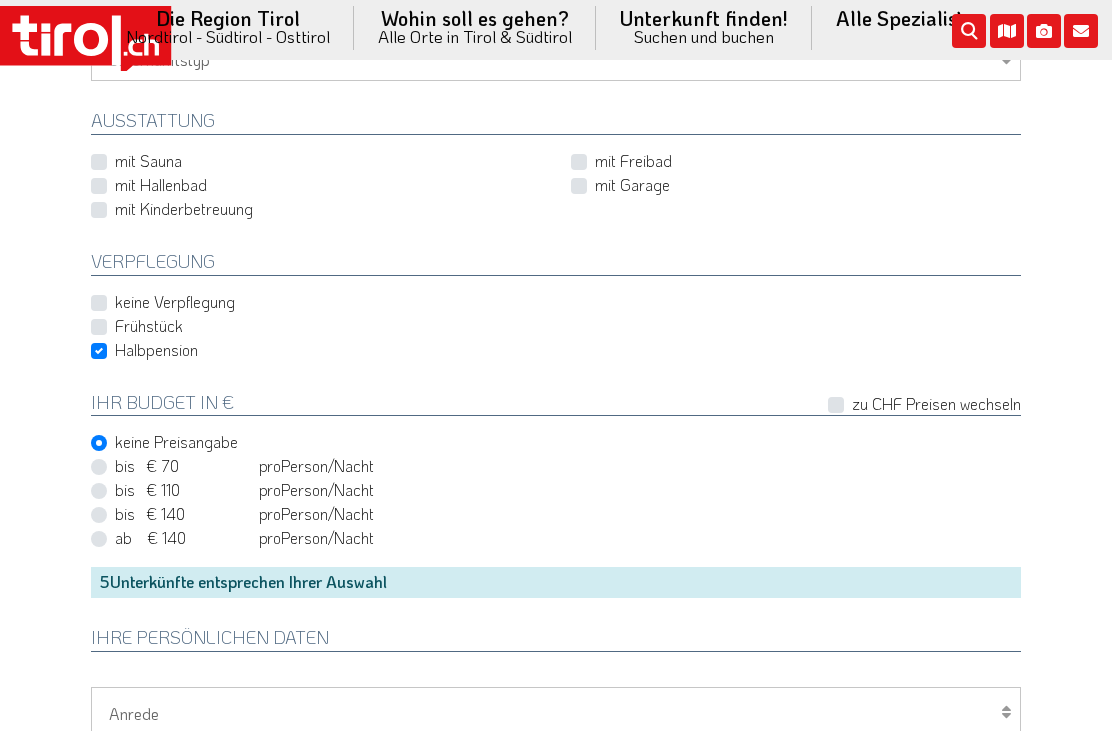 click on "Frühstück" at bounding box center [149, 326] 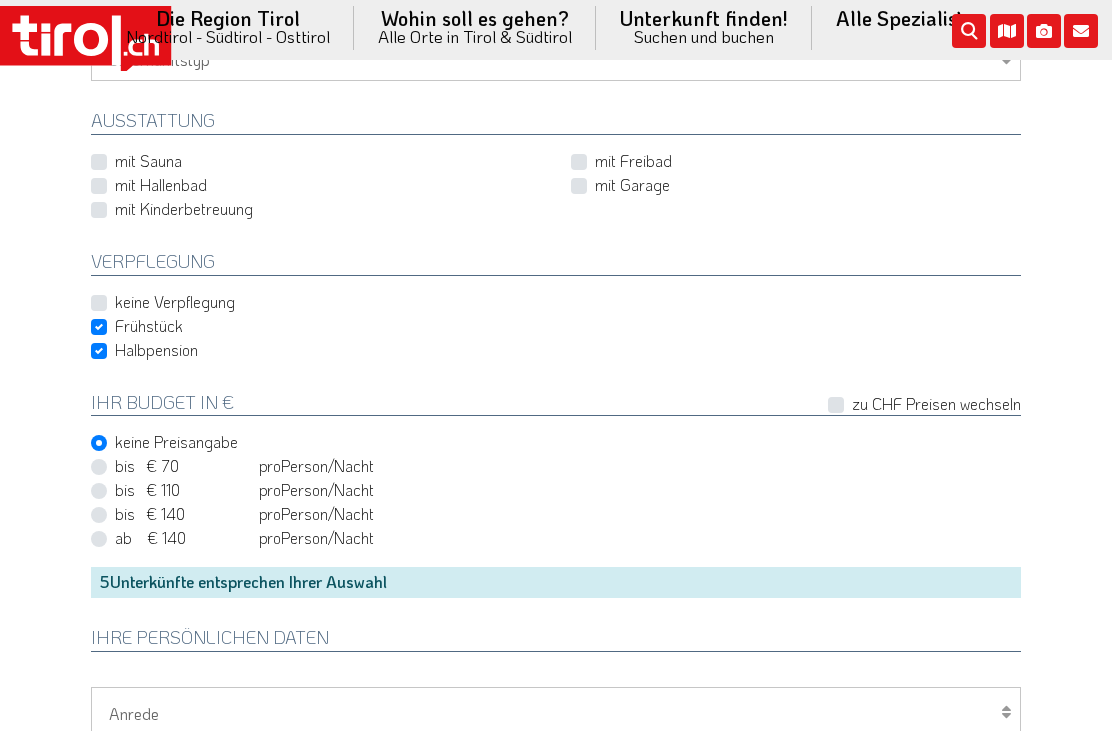 click on "Frühstück" at bounding box center [149, 326] 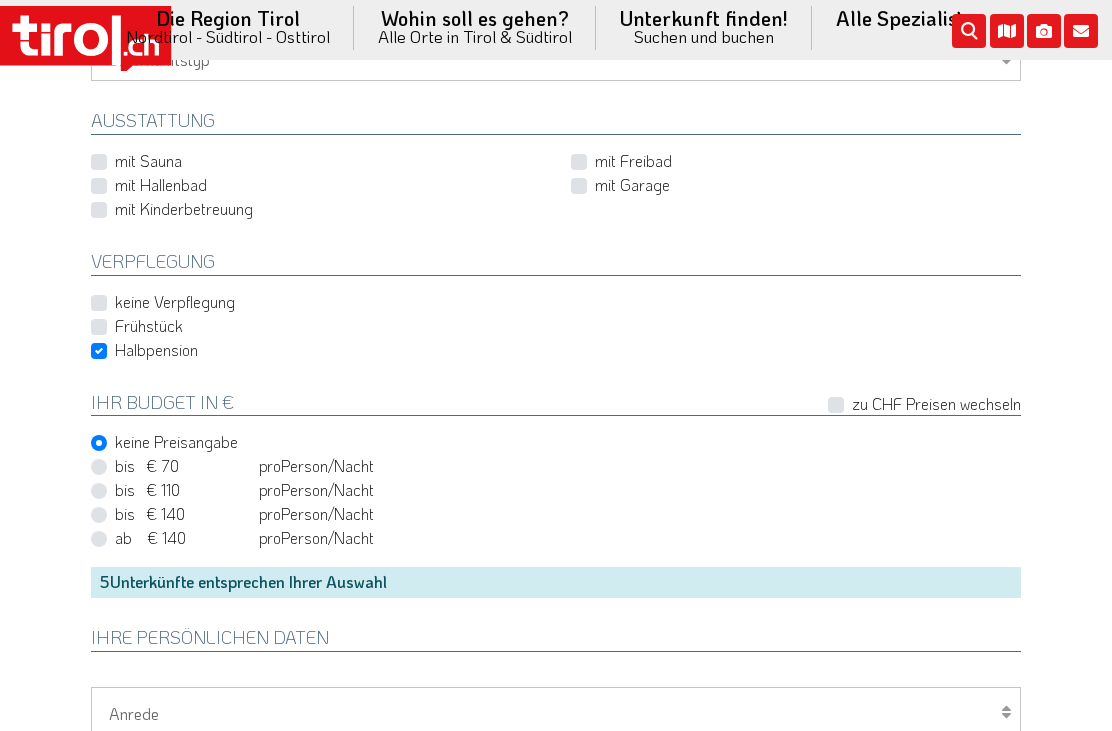 click on "Halbpension" at bounding box center (156, 350) 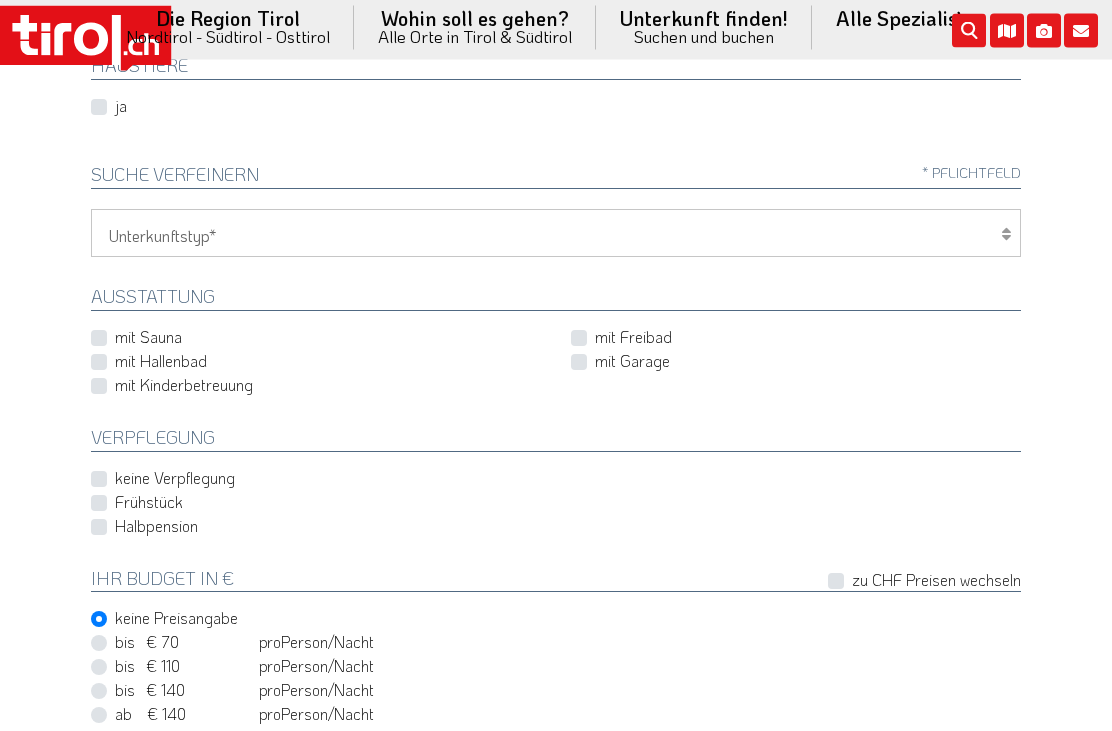 click on "Hotel 1-3 Sterne
Hotel 4-5 Sterne
Ferienwohnung
Chalet/Ferienhaus
Bauernhöfe" at bounding box center (556, 234) 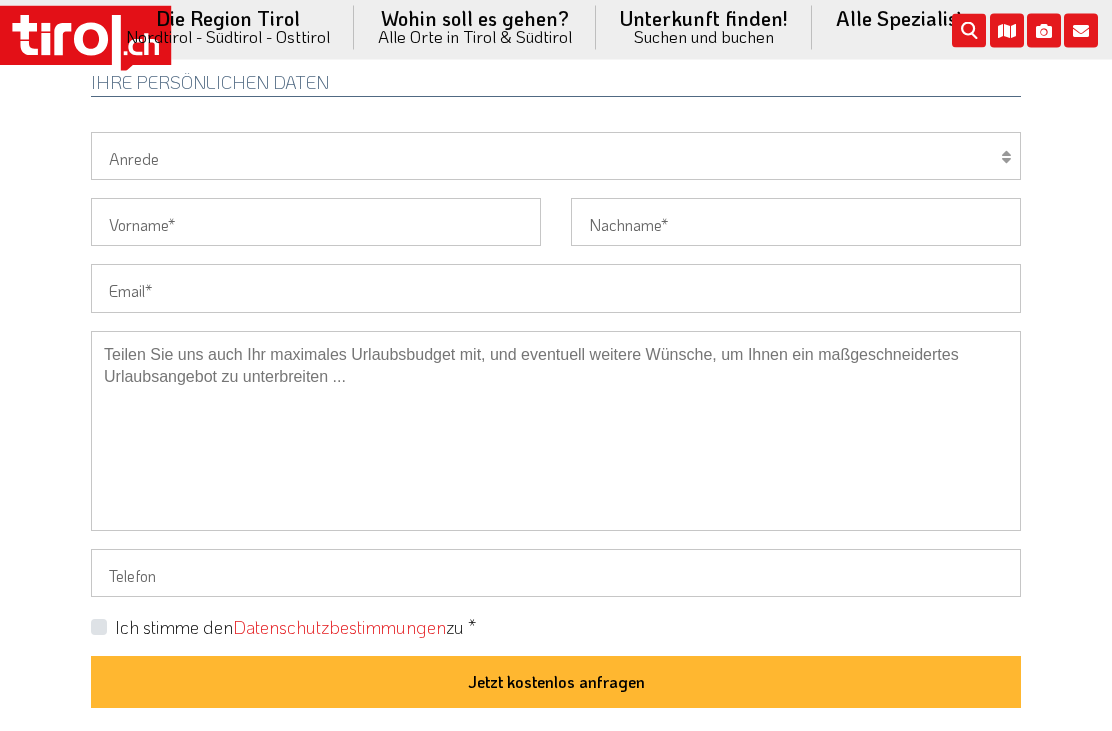 scroll, scrollTop: 1451, scrollLeft: 0, axis: vertical 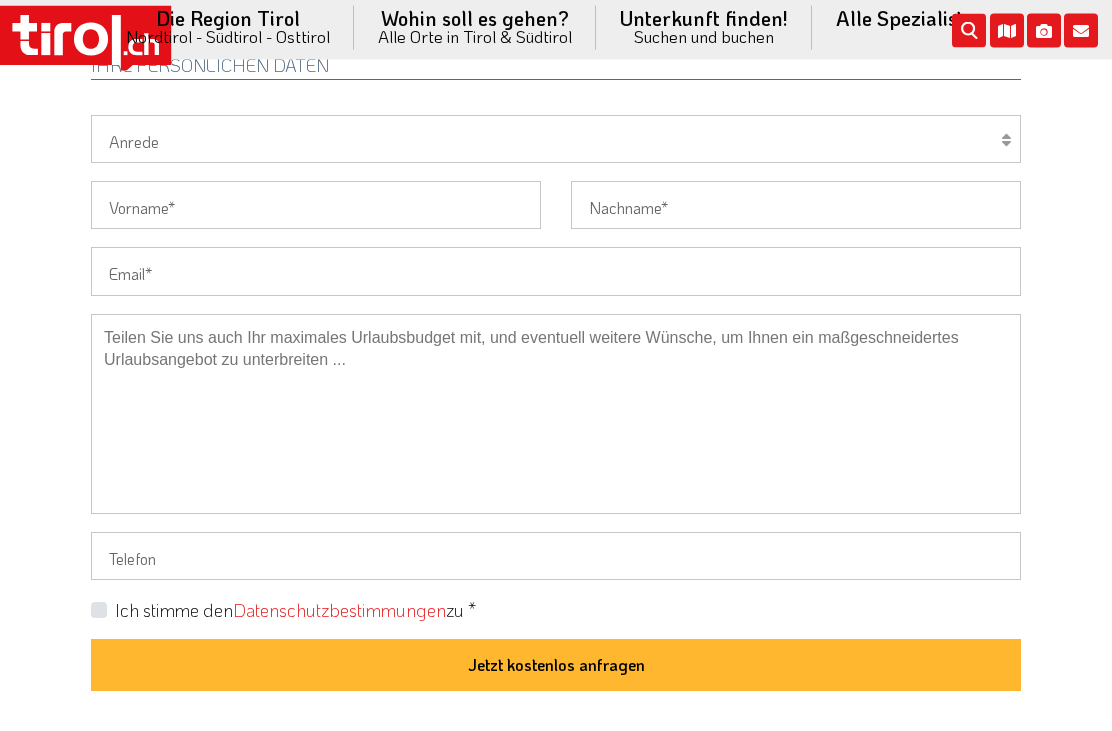 click on "Herr
Frau
Familie" at bounding box center [556, 140] 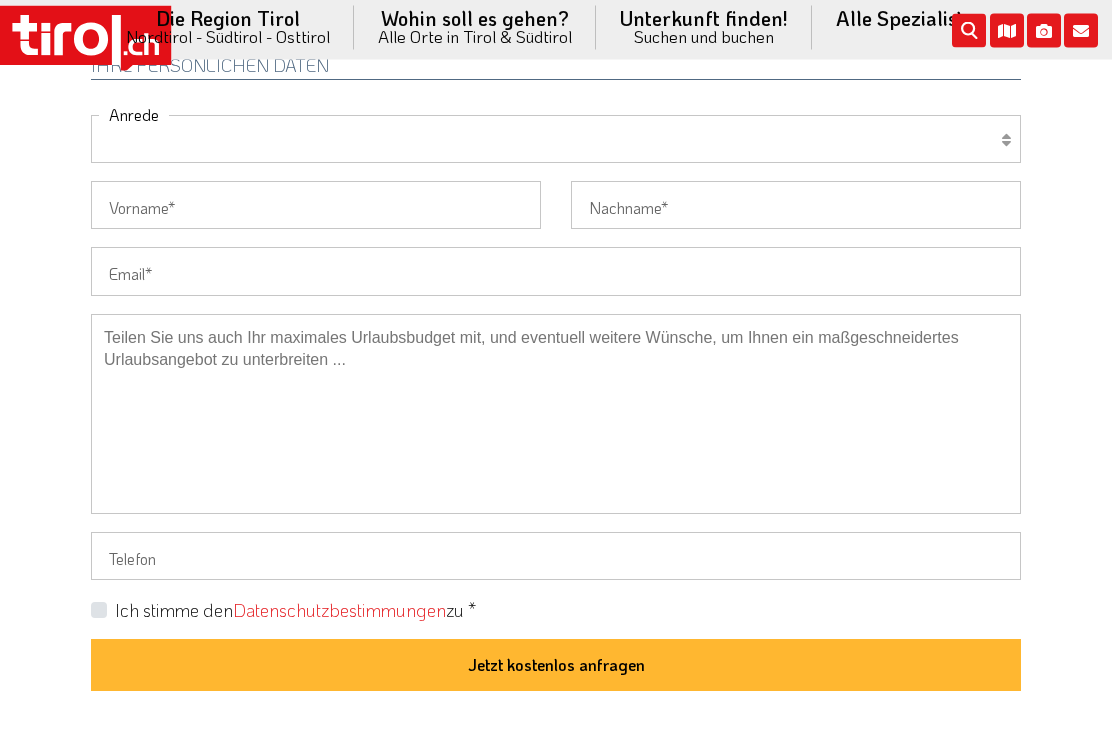 scroll, scrollTop: 1452, scrollLeft: 0, axis: vertical 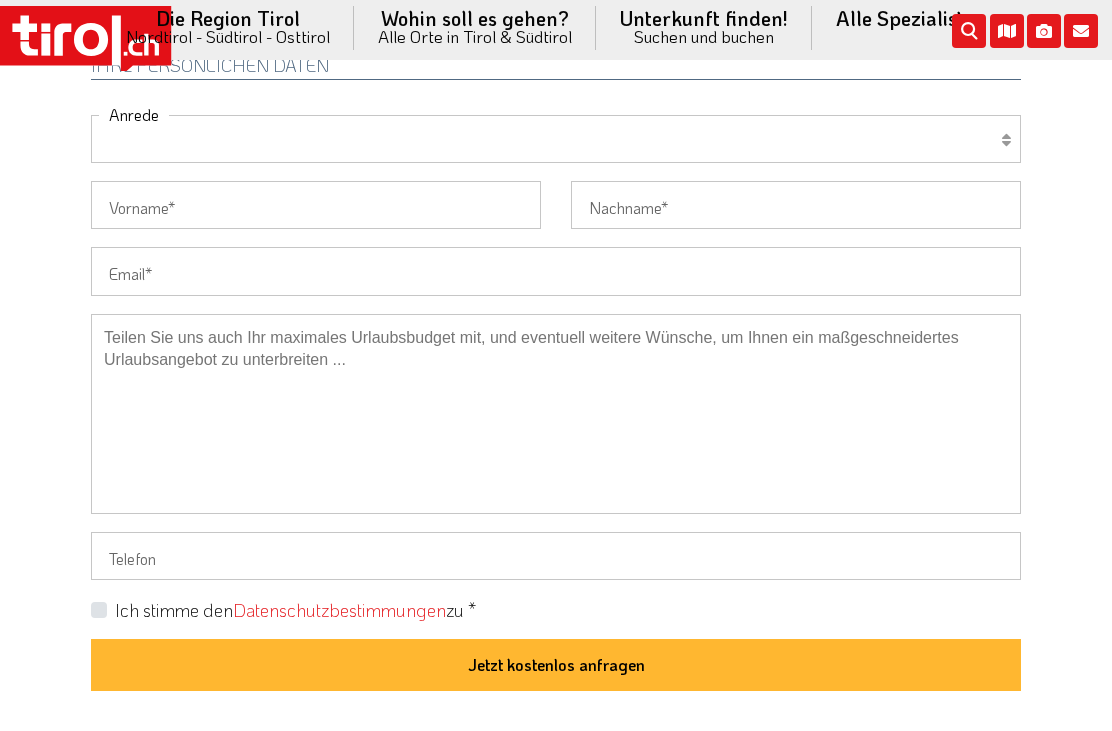 select on "Frau" 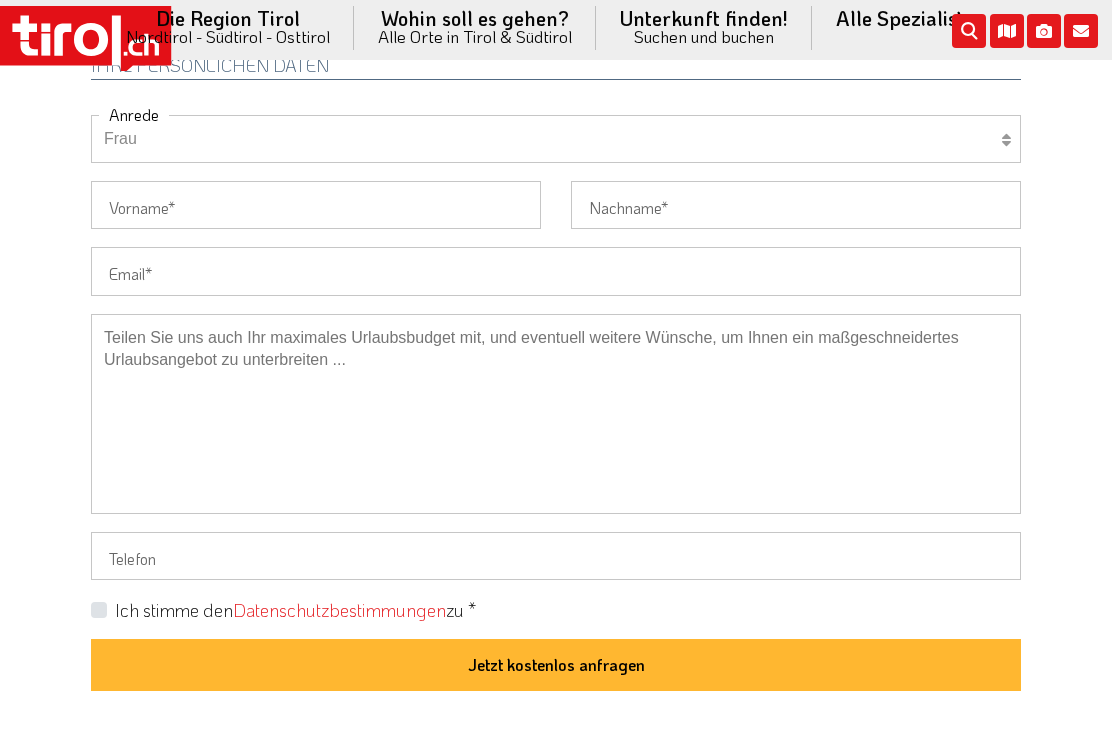 click on "Vorname" at bounding box center (316, 205) 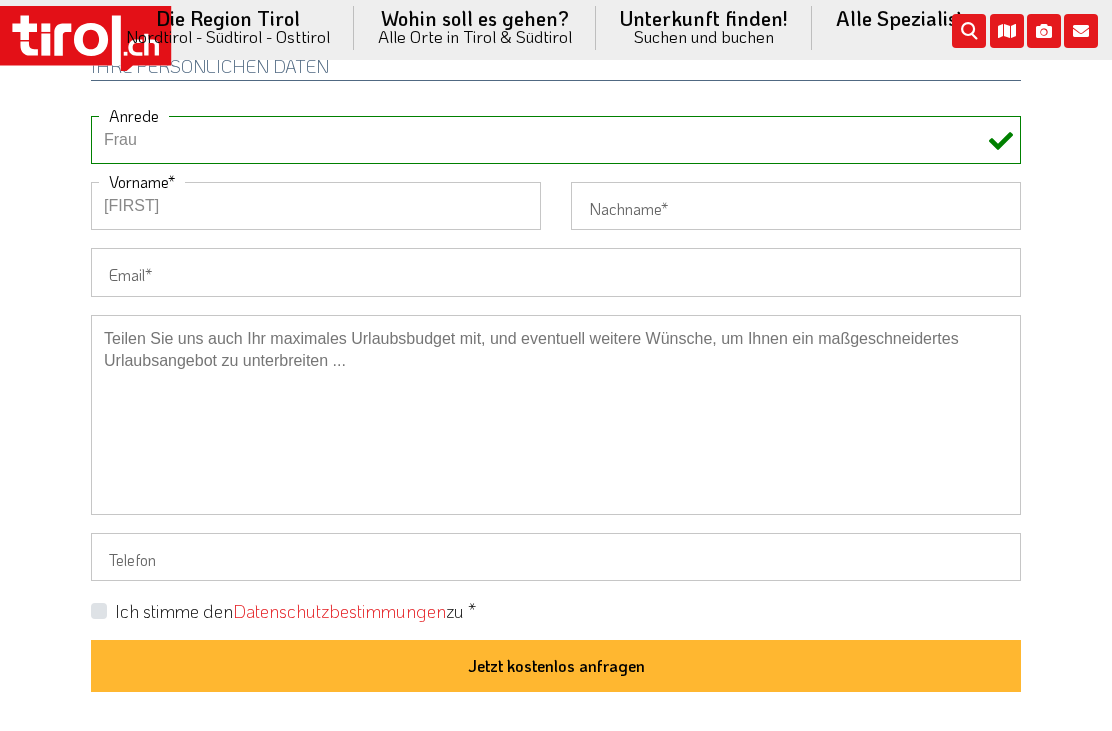 type on "Kristin" 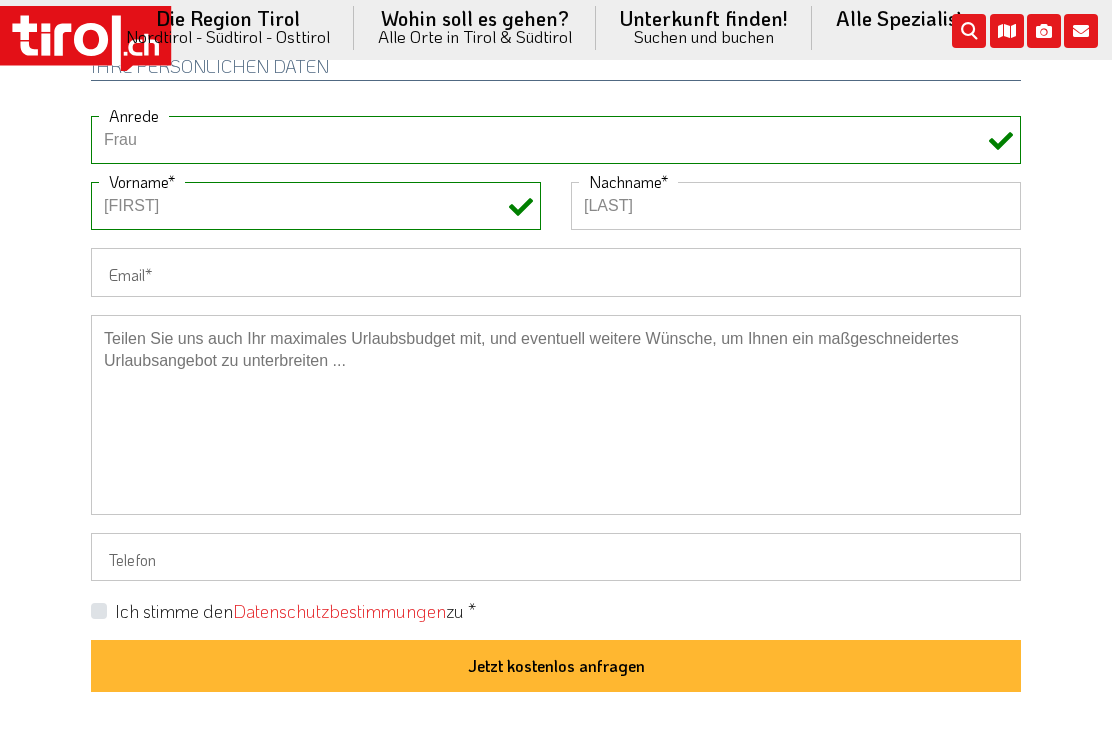type on "Findeisen" 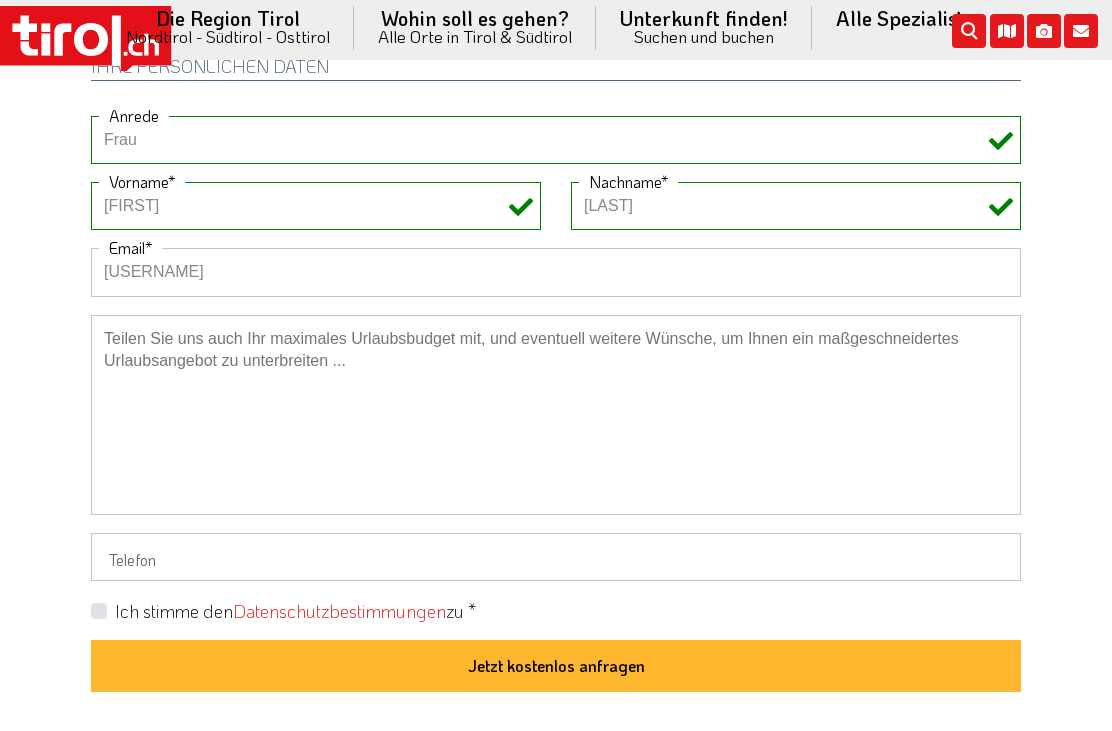type on "kristin.findeisen@bluewin.ch" 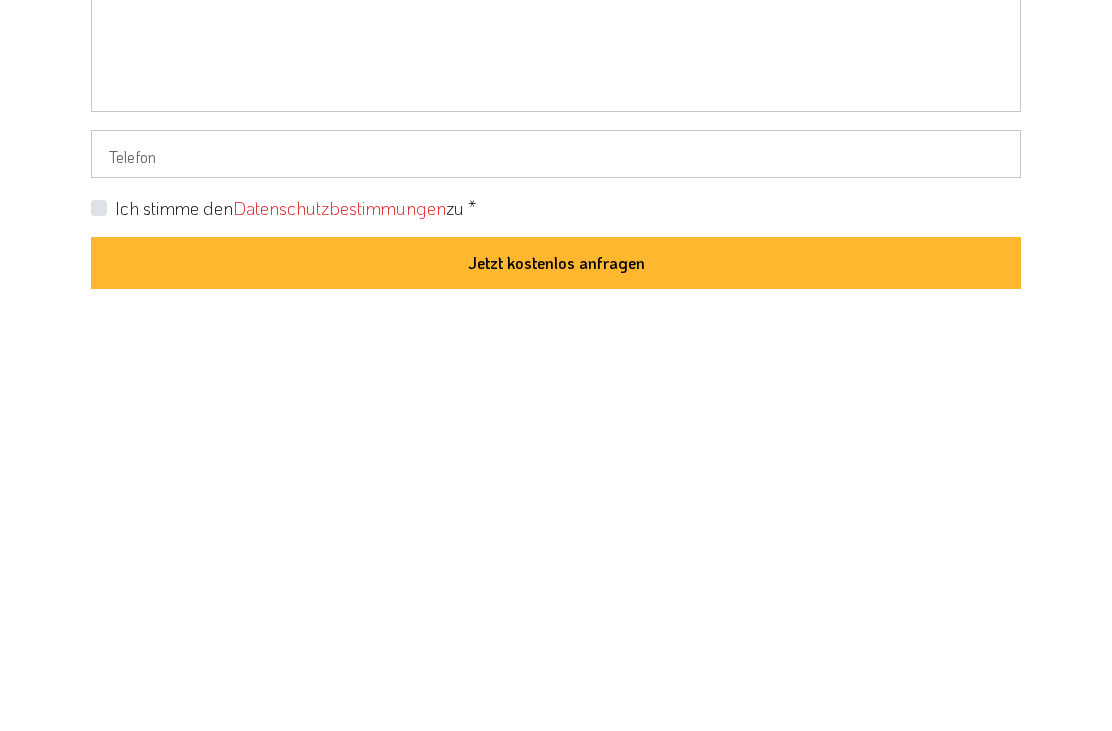 scroll, scrollTop: 1470, scrollLeft: 0, axis: vertical 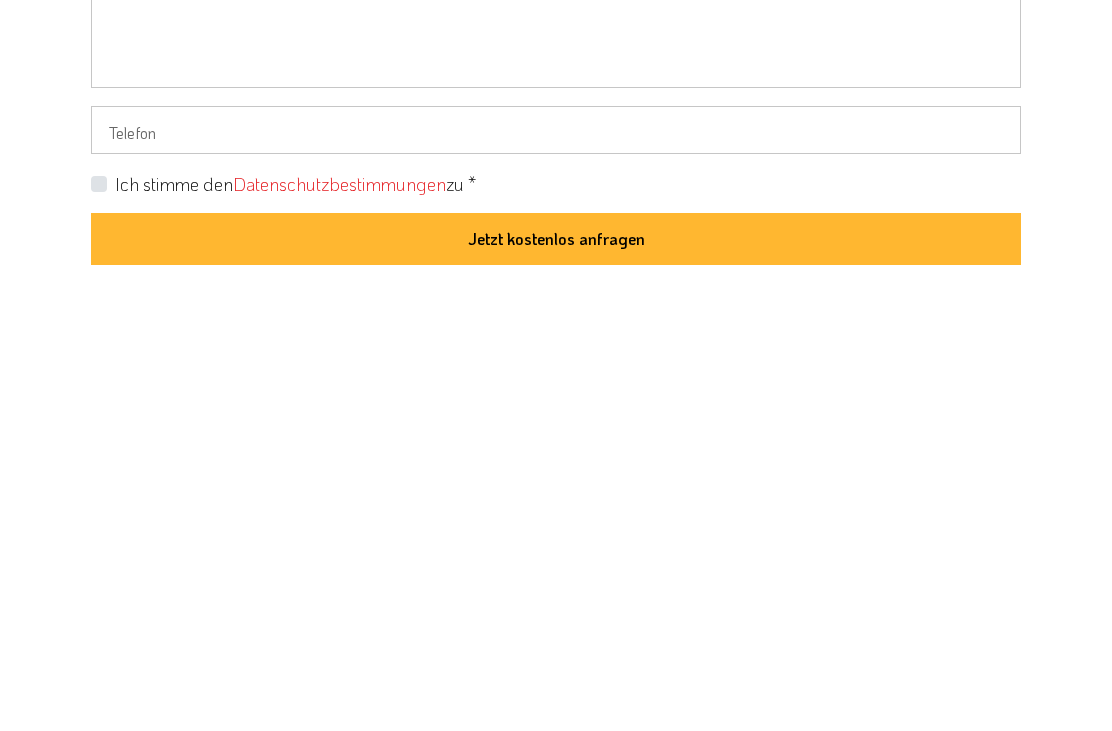 type on "Wir suchen etwas bezahlbares an der Skipiste. Darf auch gern eine Hütte zur Selbstversorgung sein." 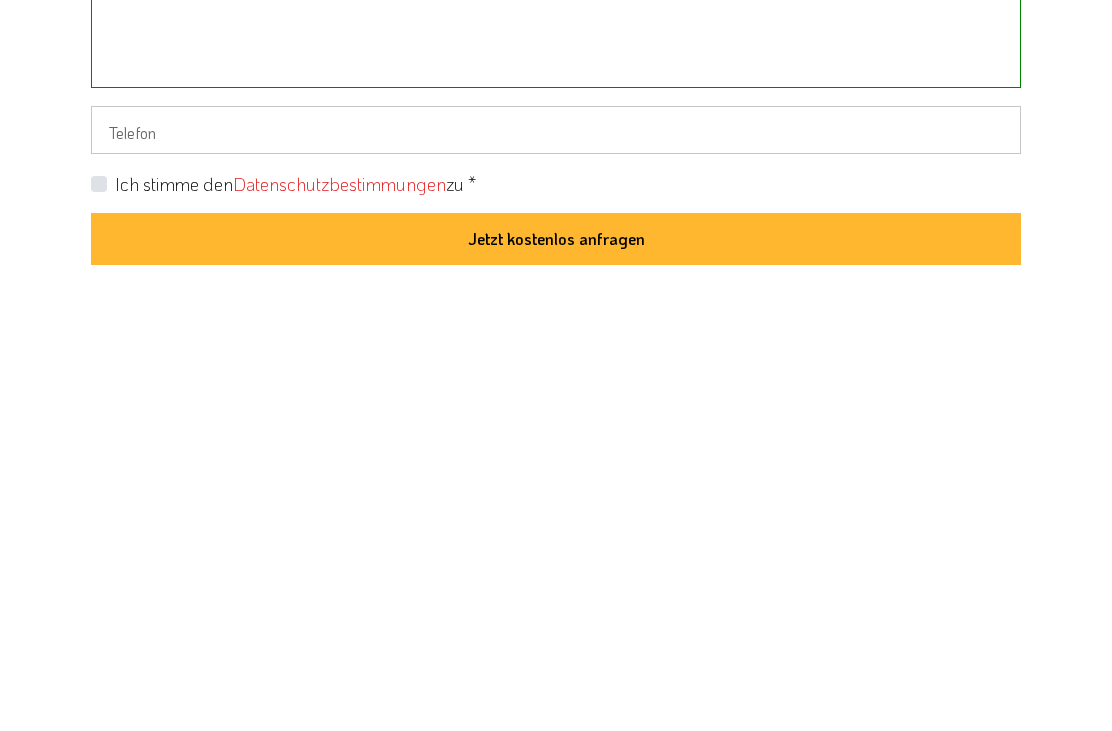 scroll, scrollTop: 1878, scrollLeft: 0, axis: vertical 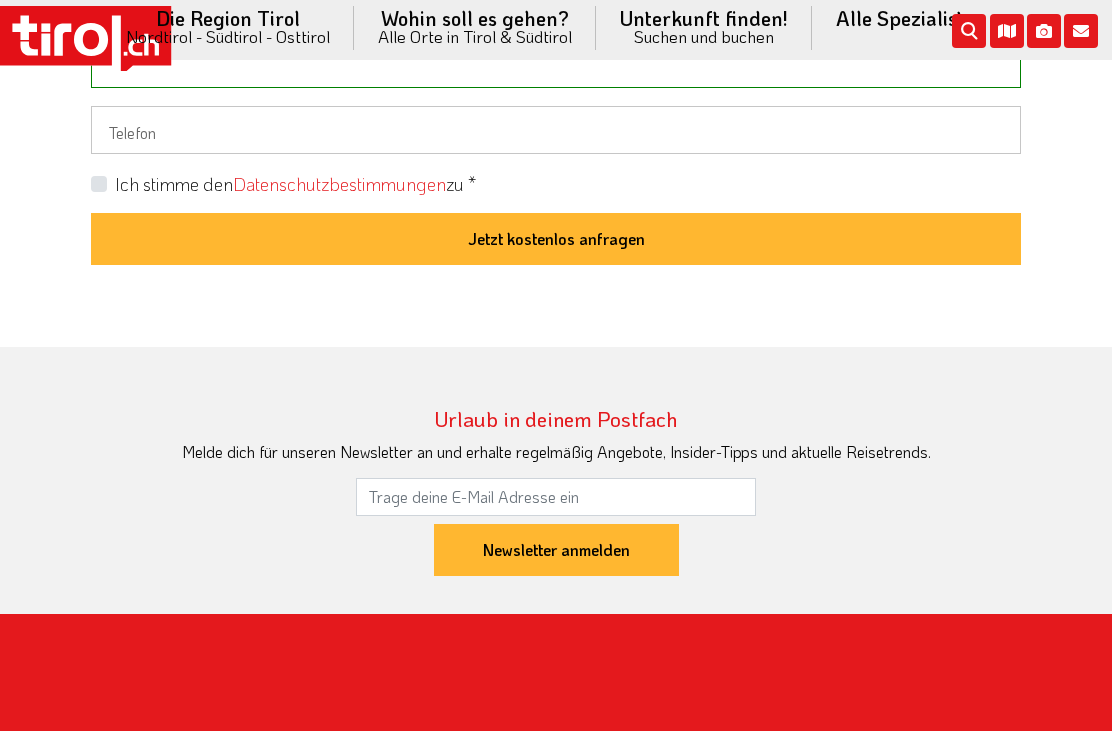 click on "Ich stimme den  Datenschutzbestimmungen  zu *" at bounding box center (295, 184) 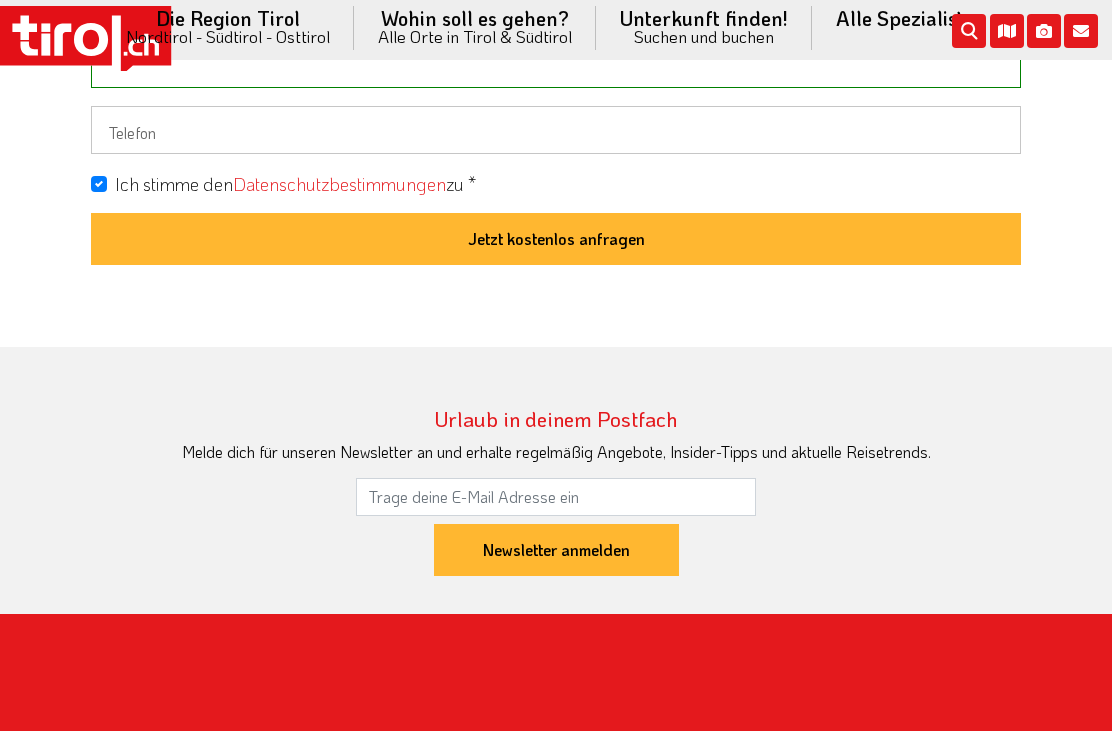 click on "Jetzt kostenlos anfragen" at bounding box center [556, 239] 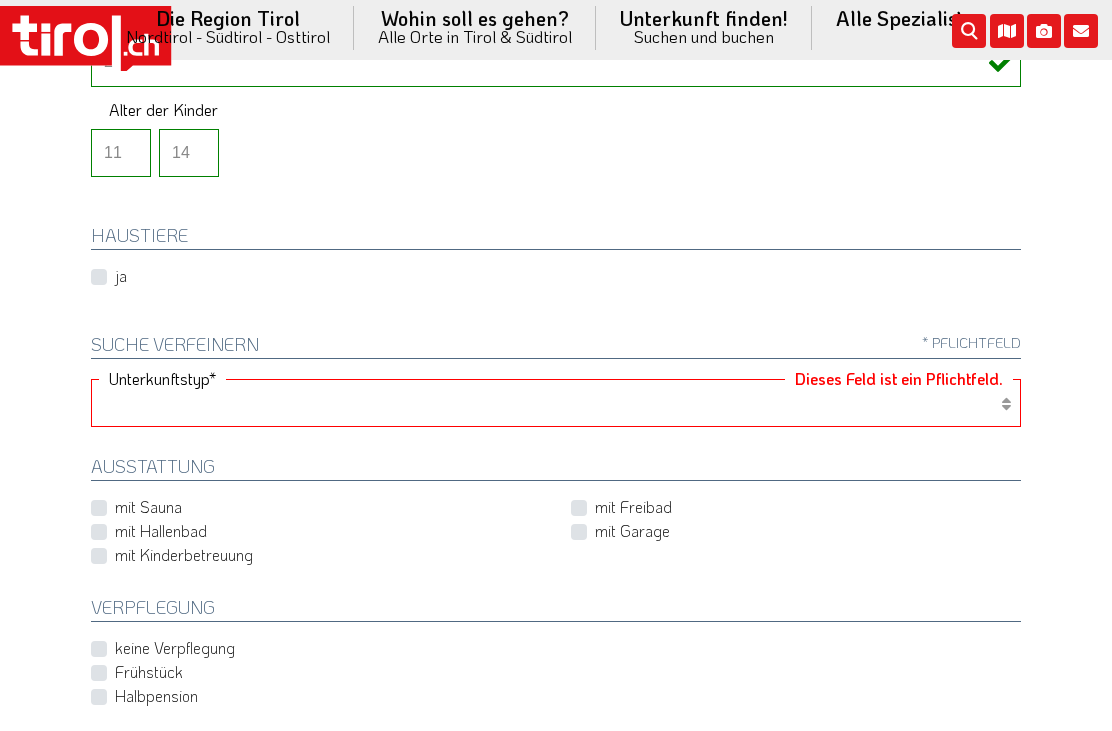 click on "Hotel 1-3 Sterne
Hotel 4-5 Sterne
Ferienwohnung
Chalet/Ferienhaus
Bauernhöfe" at bounding box center [556, 403] 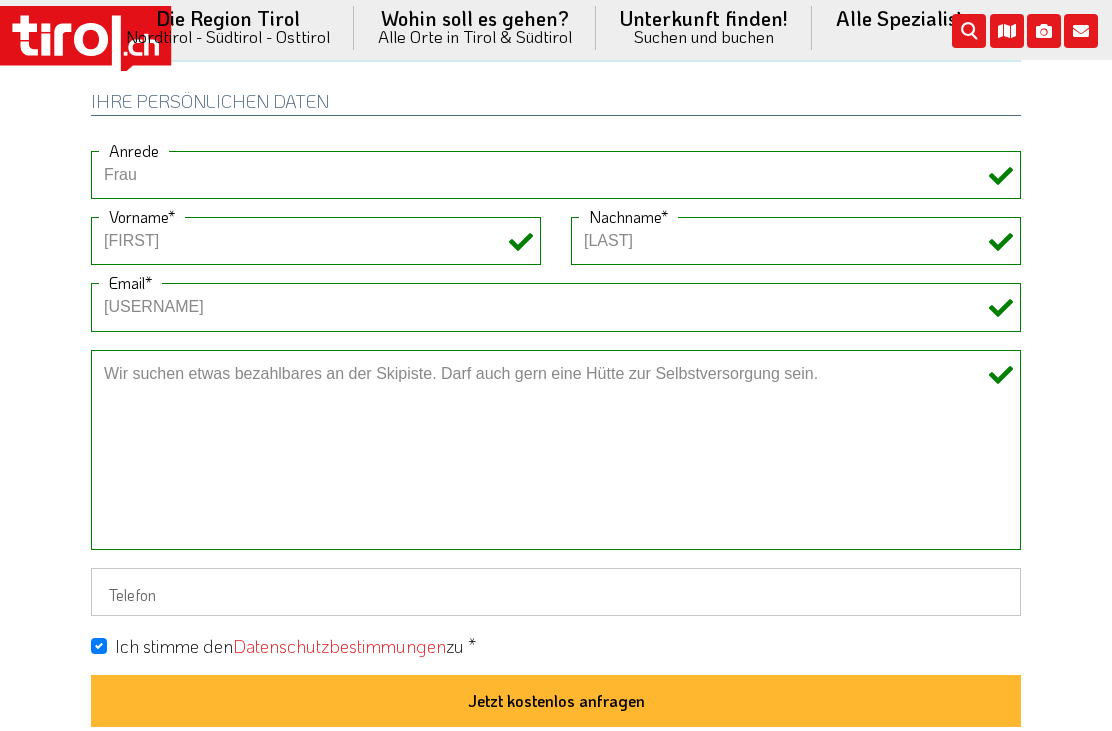 scroll, scrollTop: 1417, scrollLeft: 0, axis: vertical 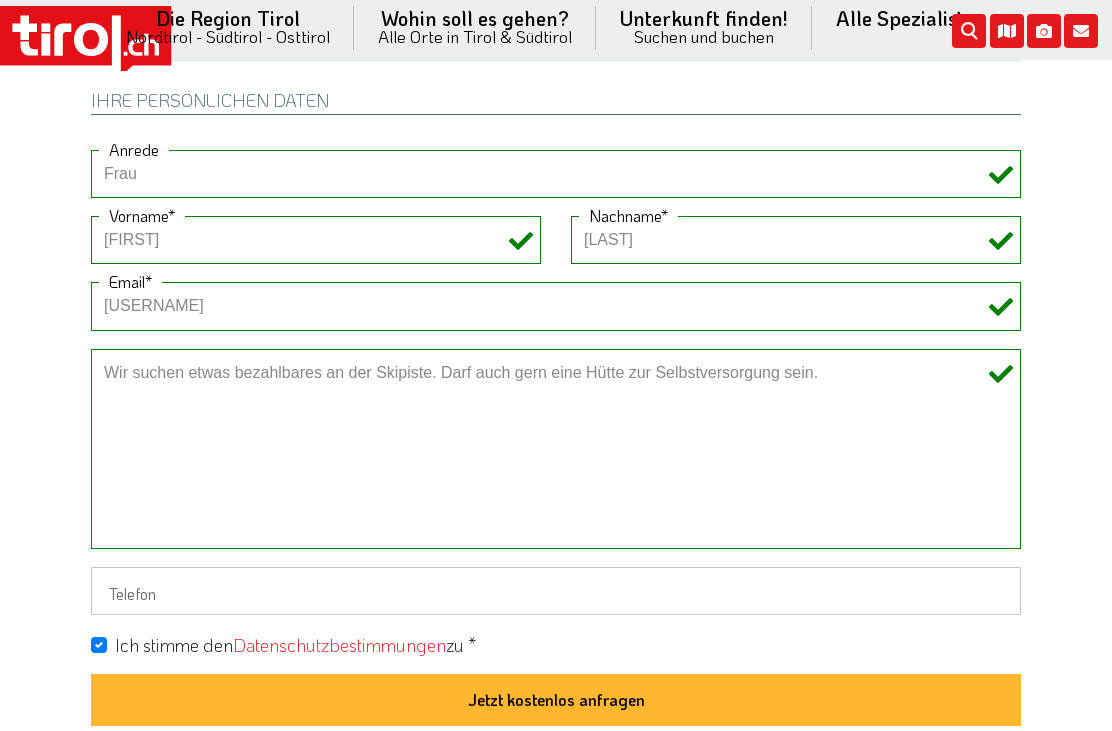click on "Jetzt kostenlos anfragen" at bounding box center [556, 700] 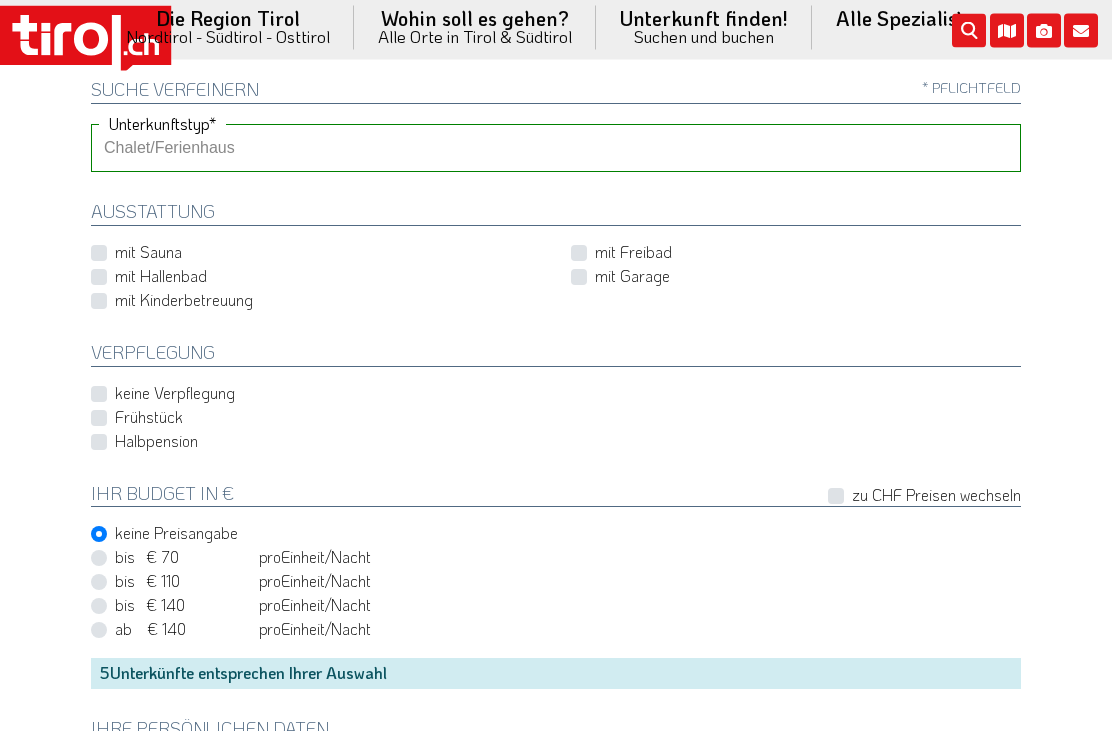 scroll, scrollTop: 705, scrollLeft: 0, axis: vertical 